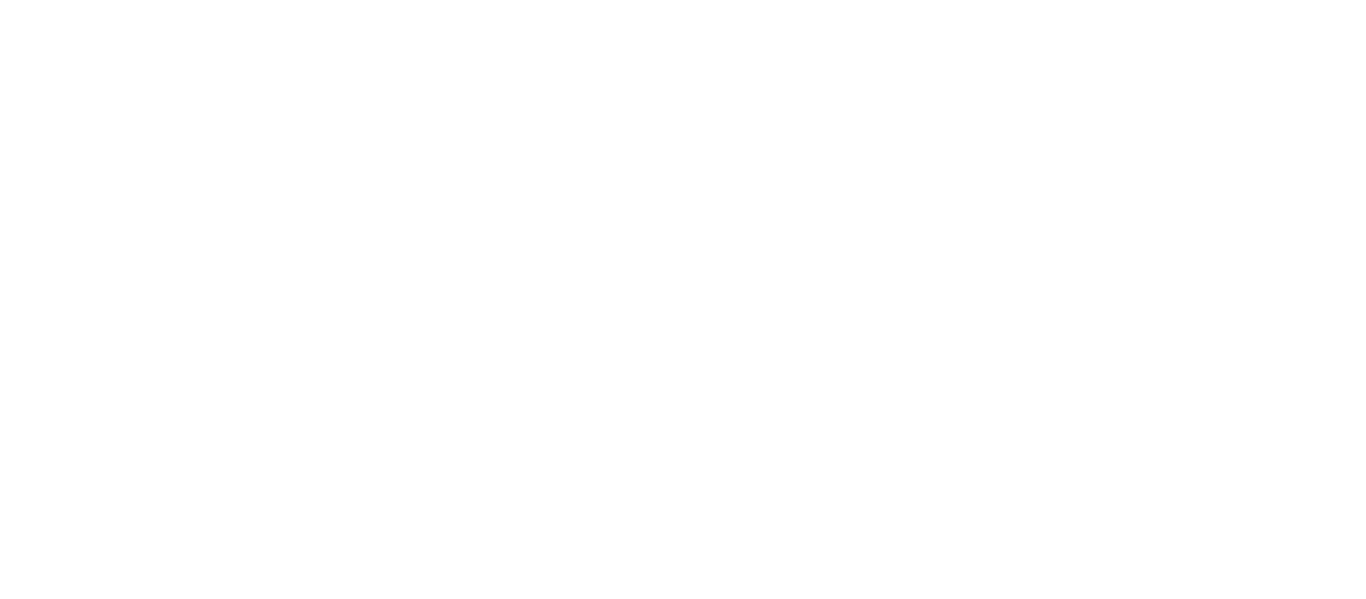 scroll, scrollTop: 0, scrollLeft: 0, axis: both 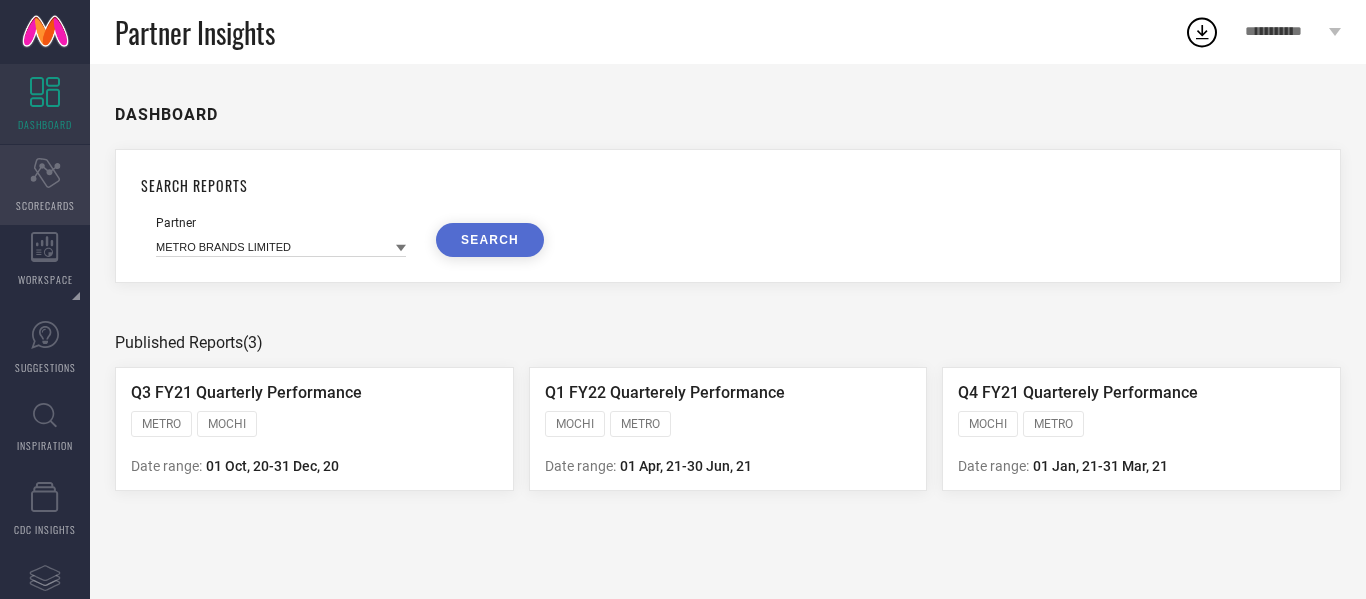 click on "SCORECARDS" at bounding box center (45, 205) 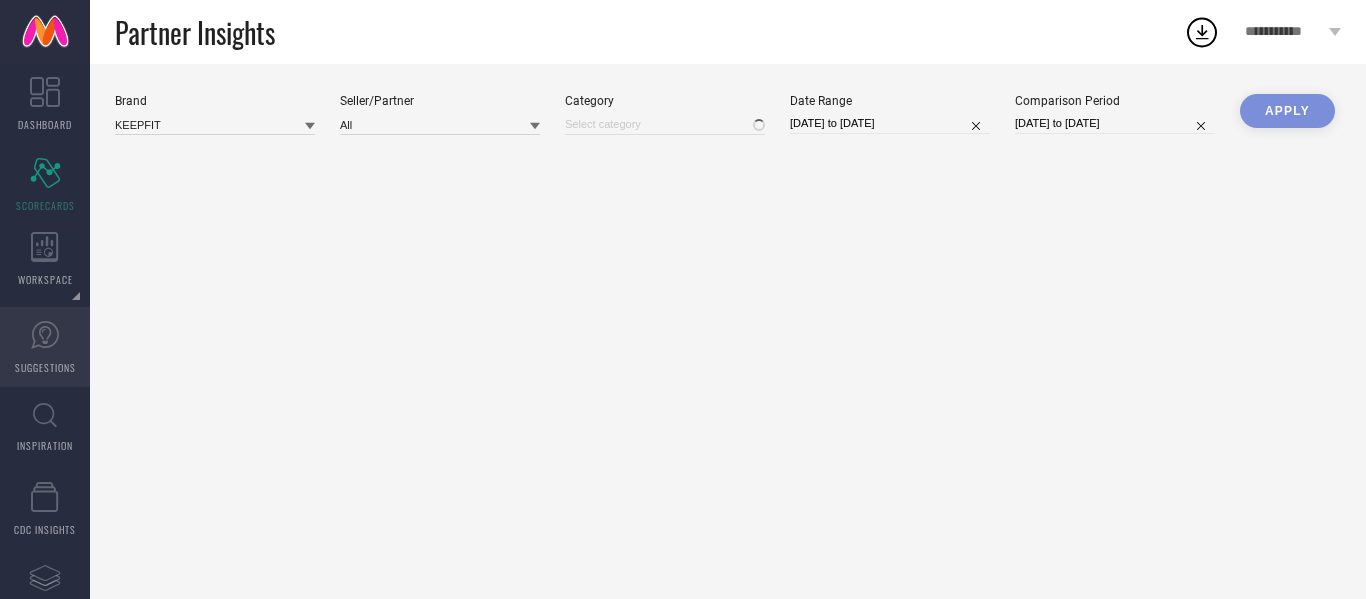 type on "All" 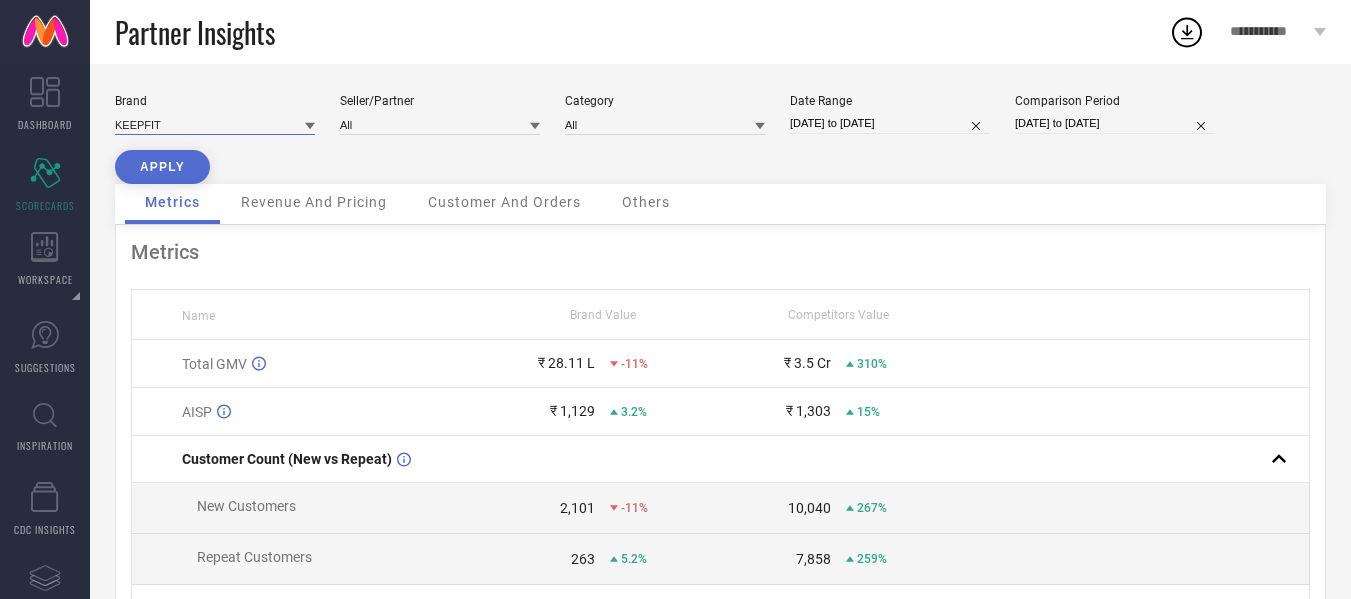 click at bounding box center [215, 124] 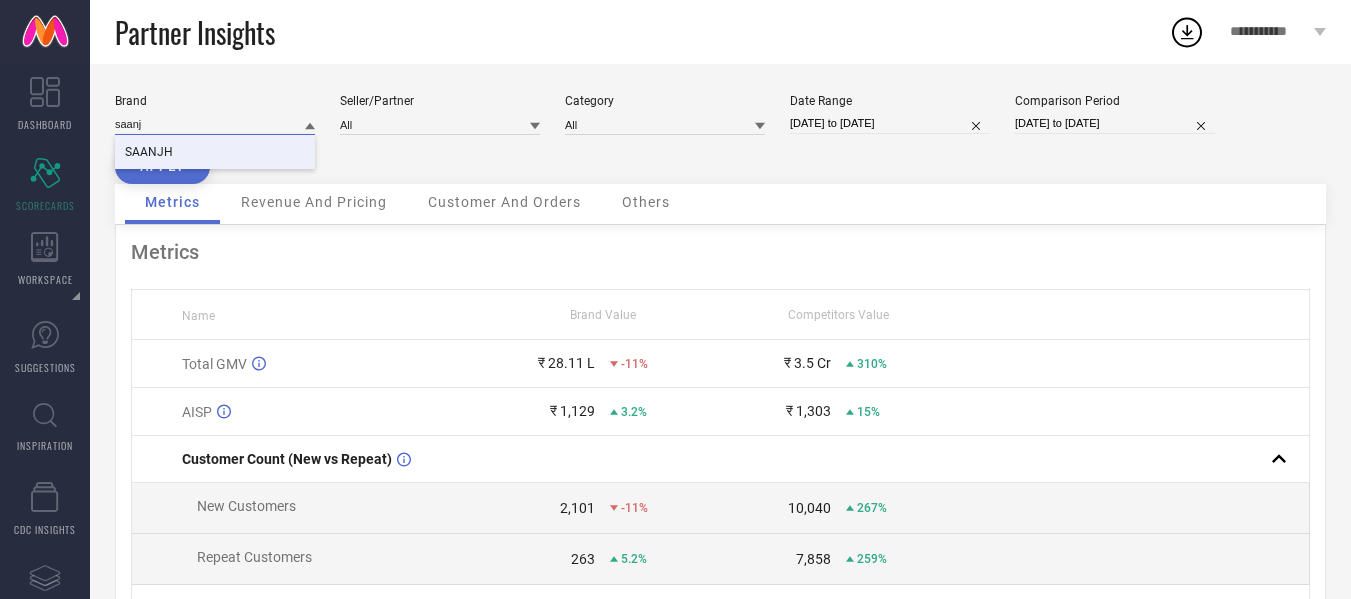 type on "saanj" 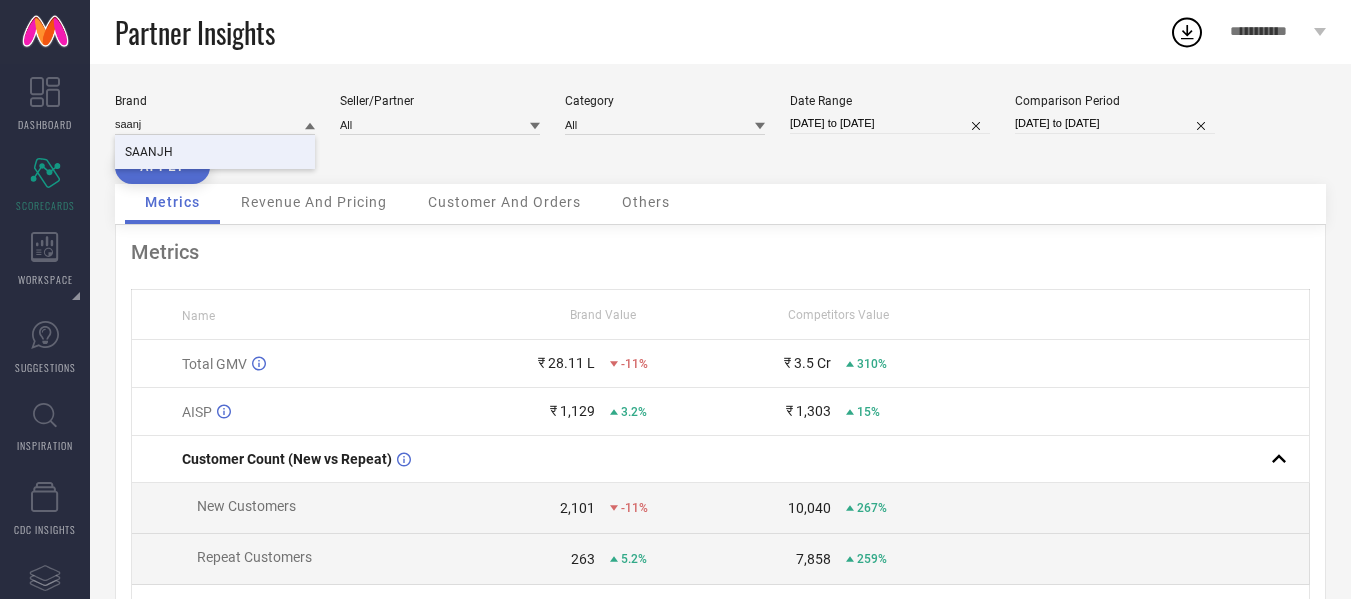 click on "SAANJH" at bounding box center (215, 152) 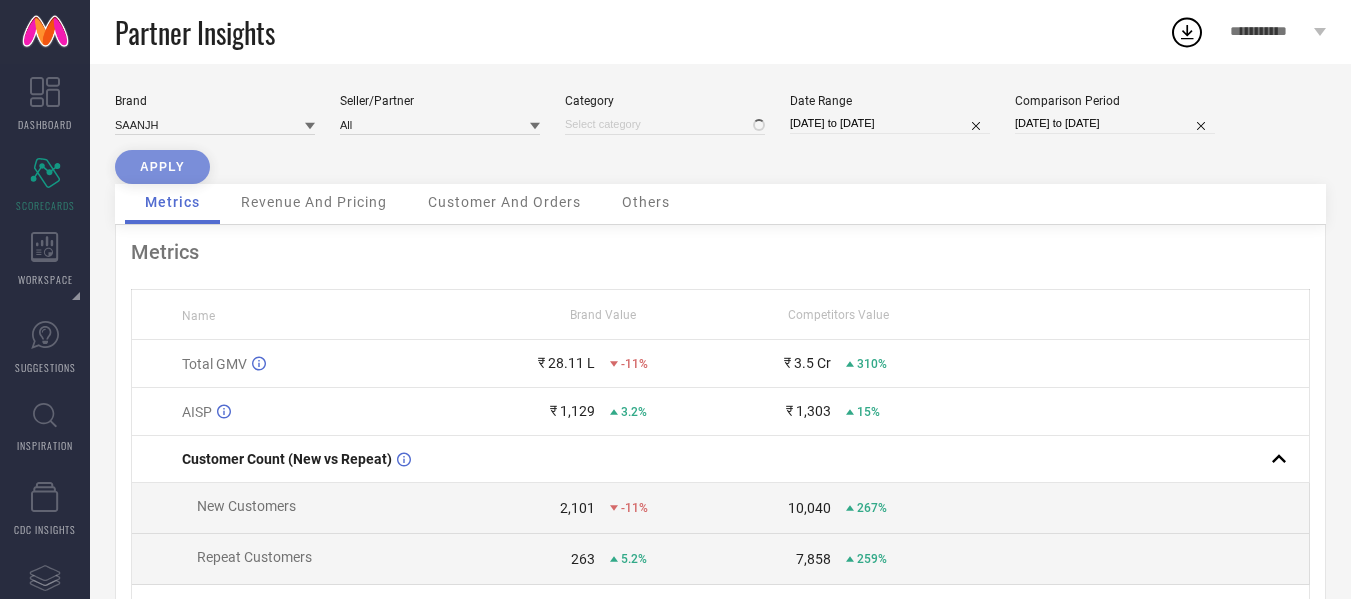 type on "All" 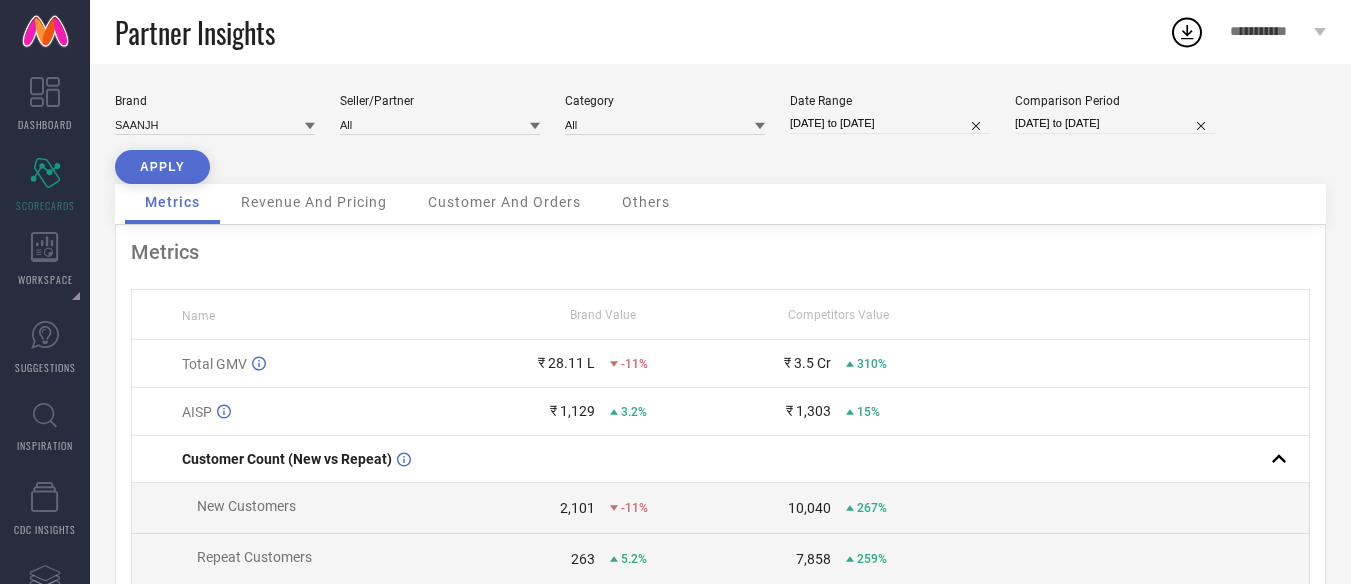 click on "[DATE] to [DATE]" at bounding box center (890, 123) 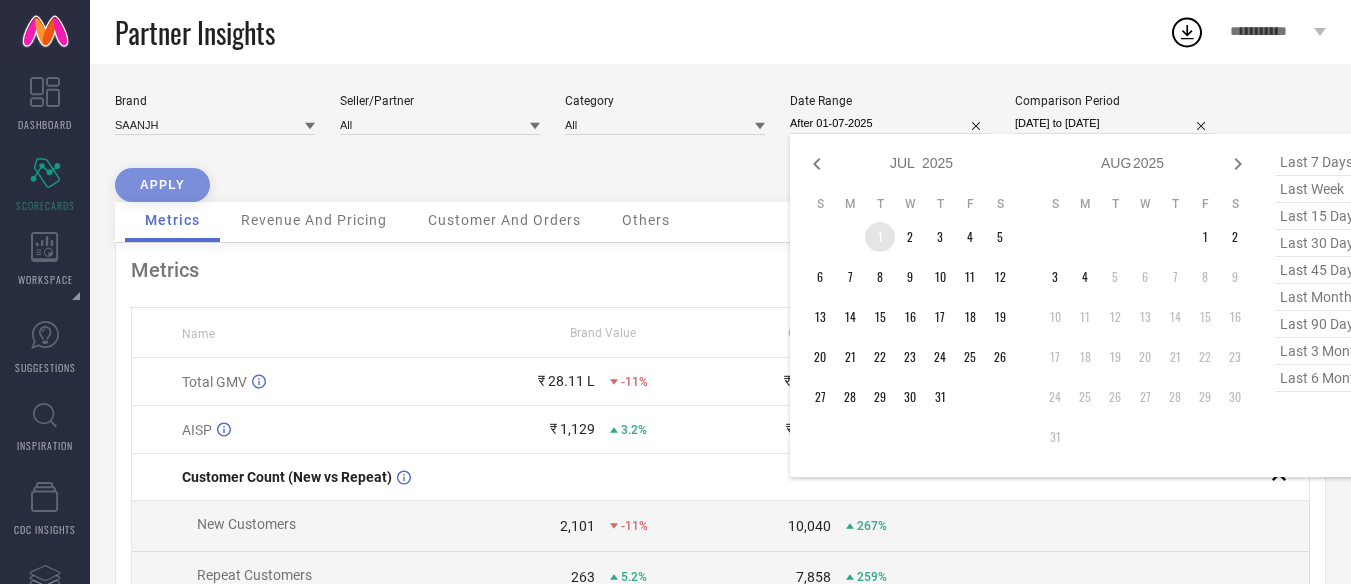 click on "1" at bounding box center (880, 237) 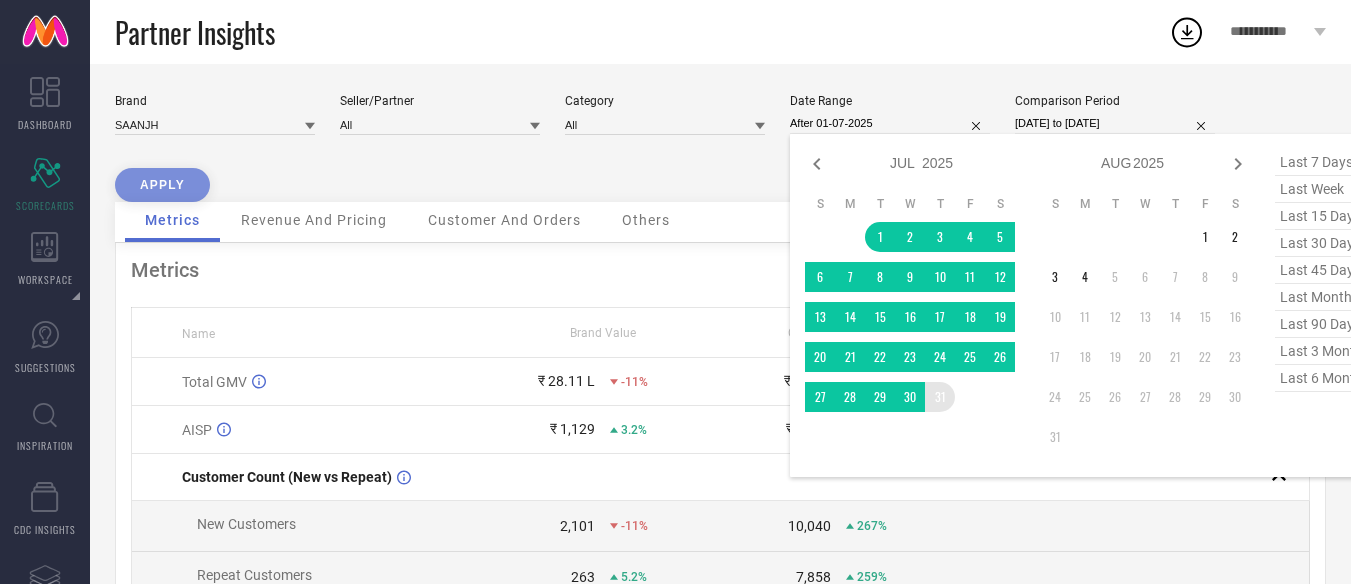 type on "01-07-2025 to 31-07-2025" 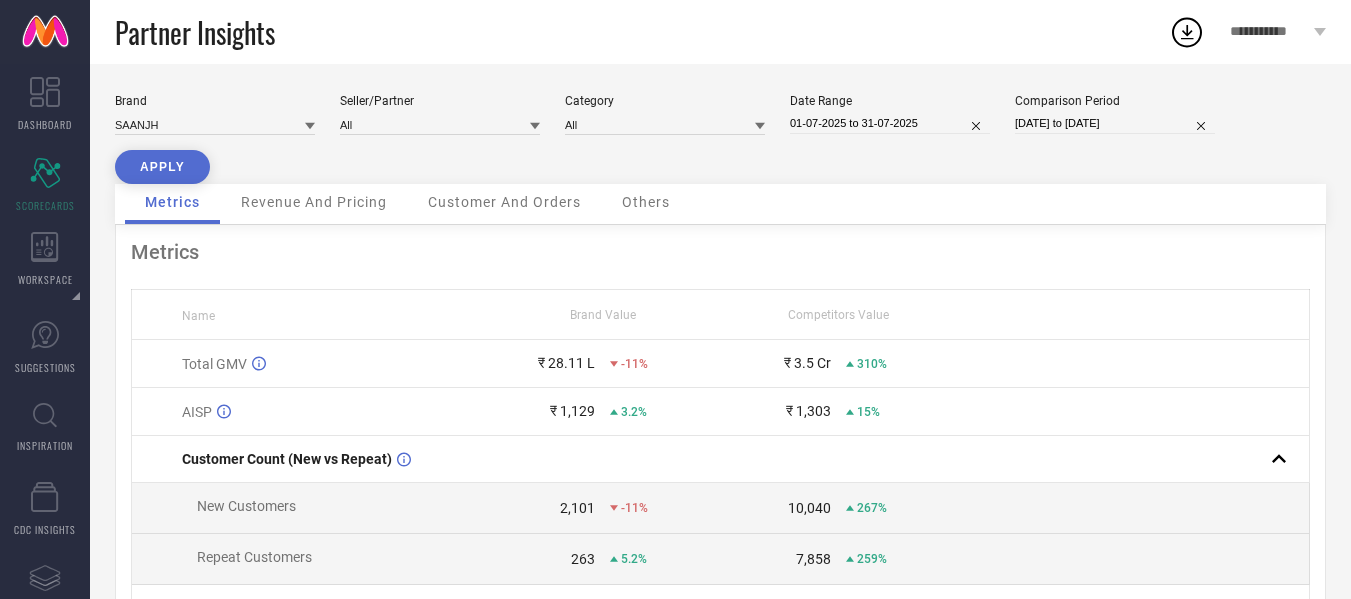 click on "APPLY" at bounding box center (162, 167) 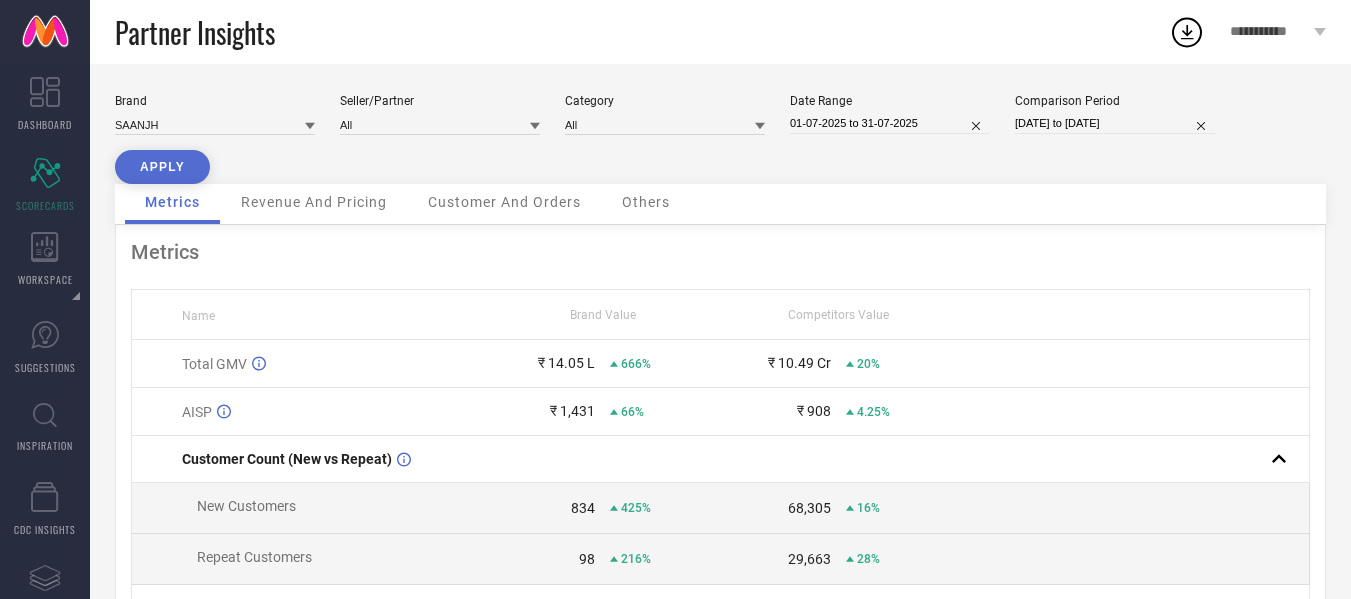 select on "5" 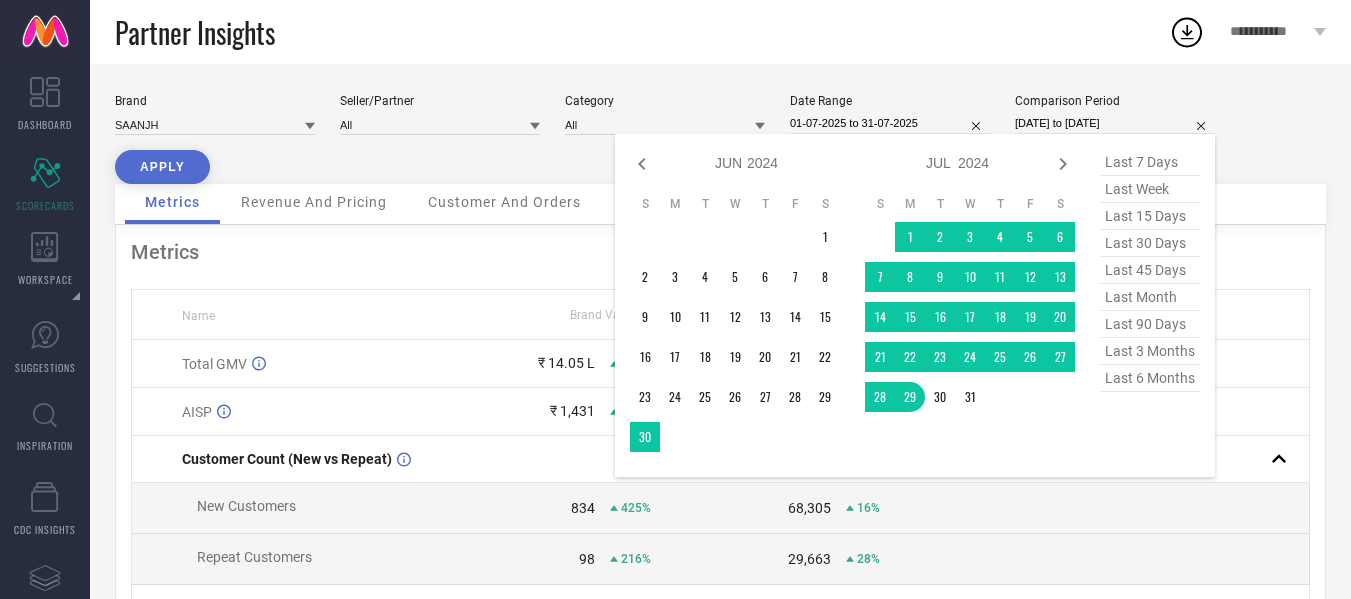 click on "[DATE] to [DATE]" at bounding box center [1115, 123] 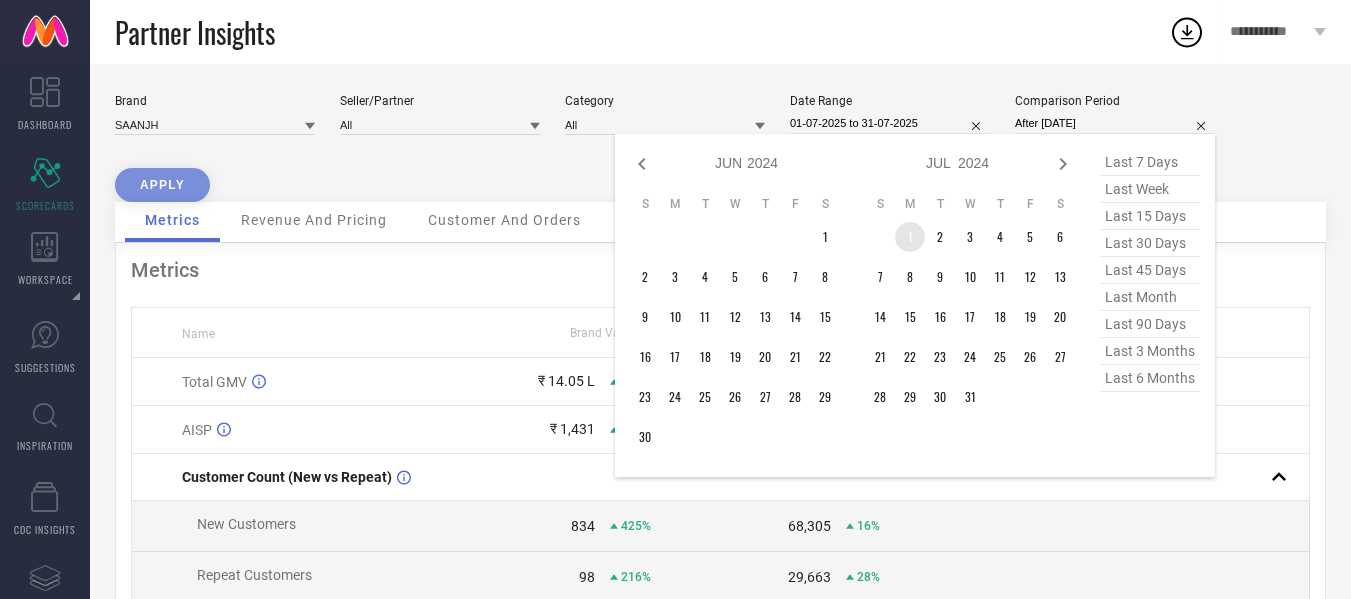 click on "1" at bounding box center (910, 237) 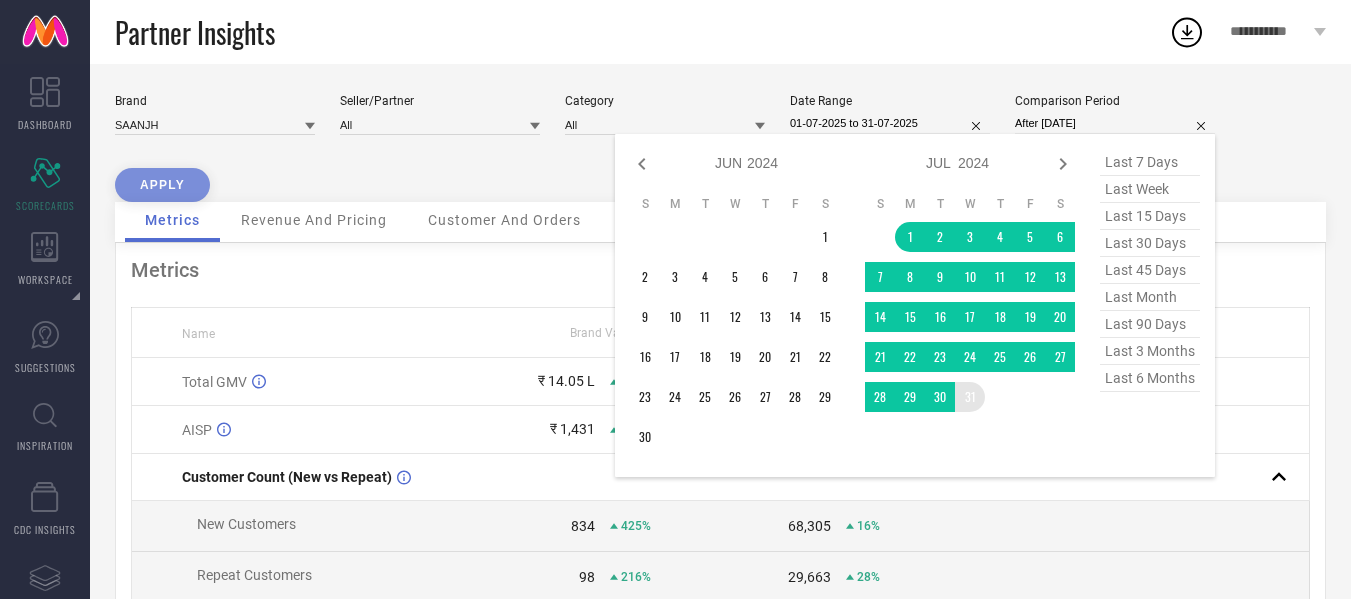type on "[DATE] to [DATE]" 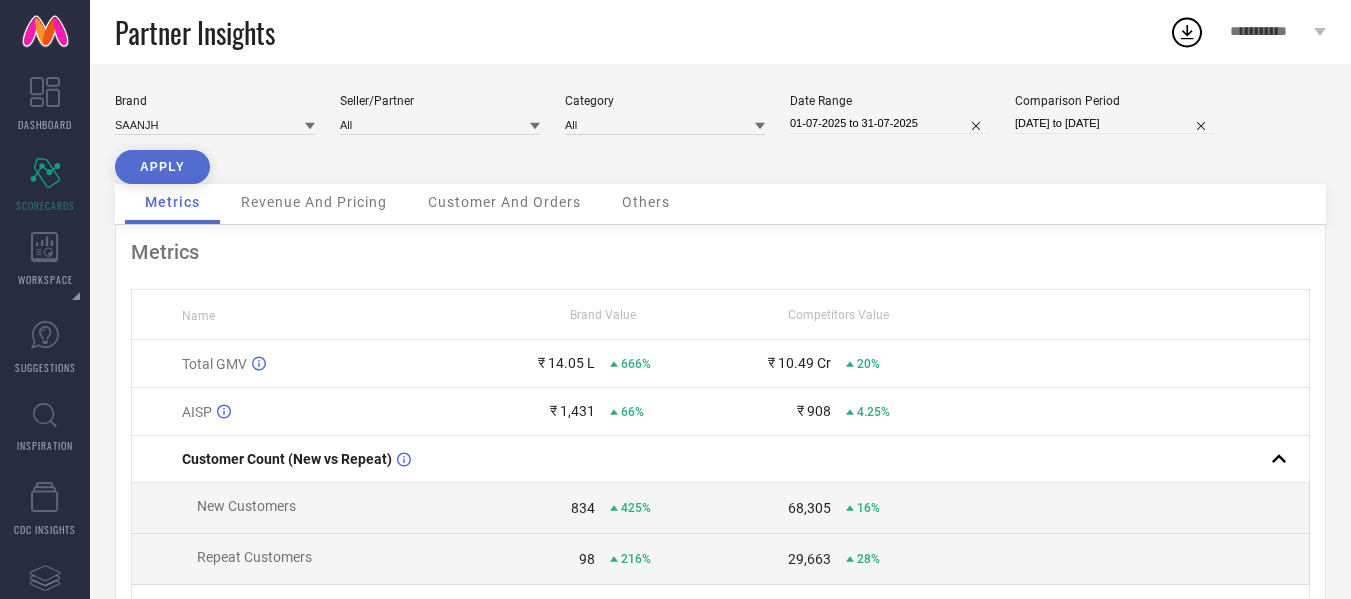 click on "APPLY" at bounding box center (162, 167) 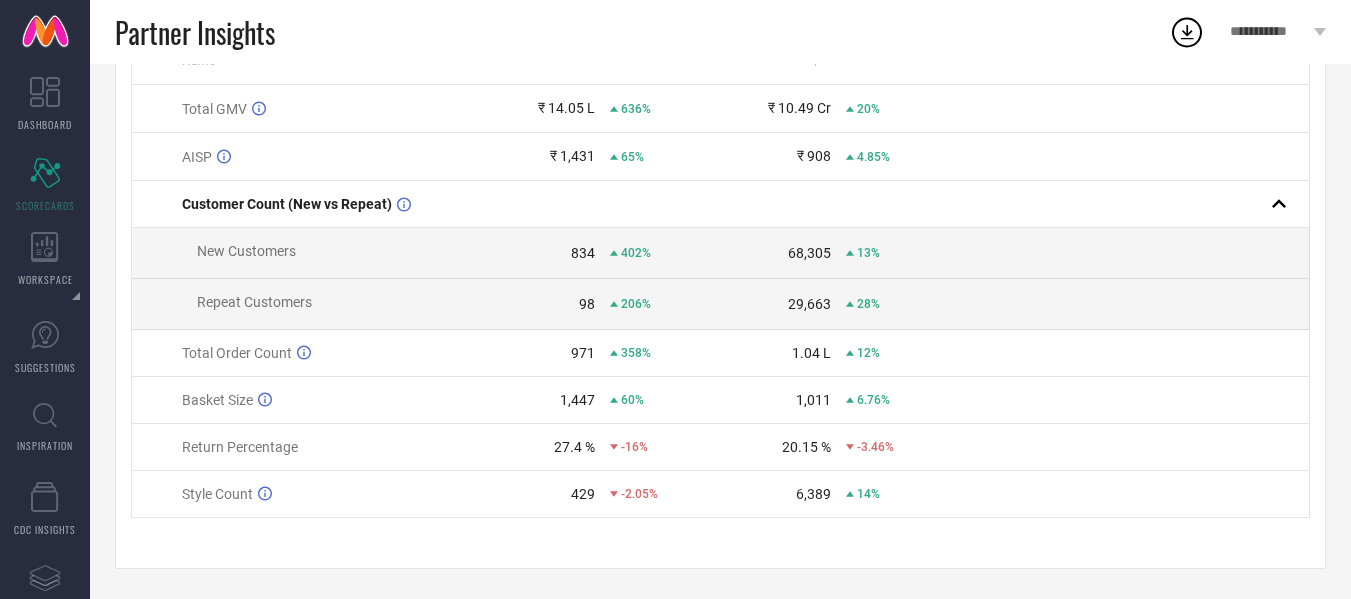 scroll, scrollTop: 0, scrollLeft: 0, axis: both 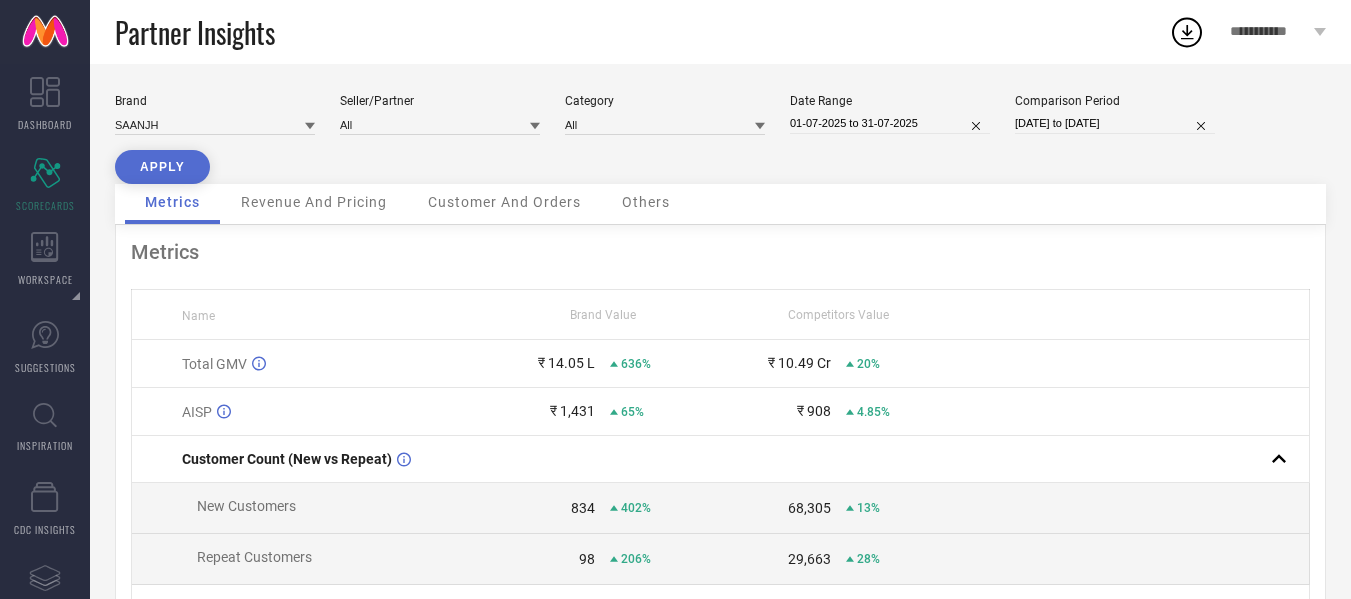 click on "Revenue And Pricing" at bounding box center (314, 202) 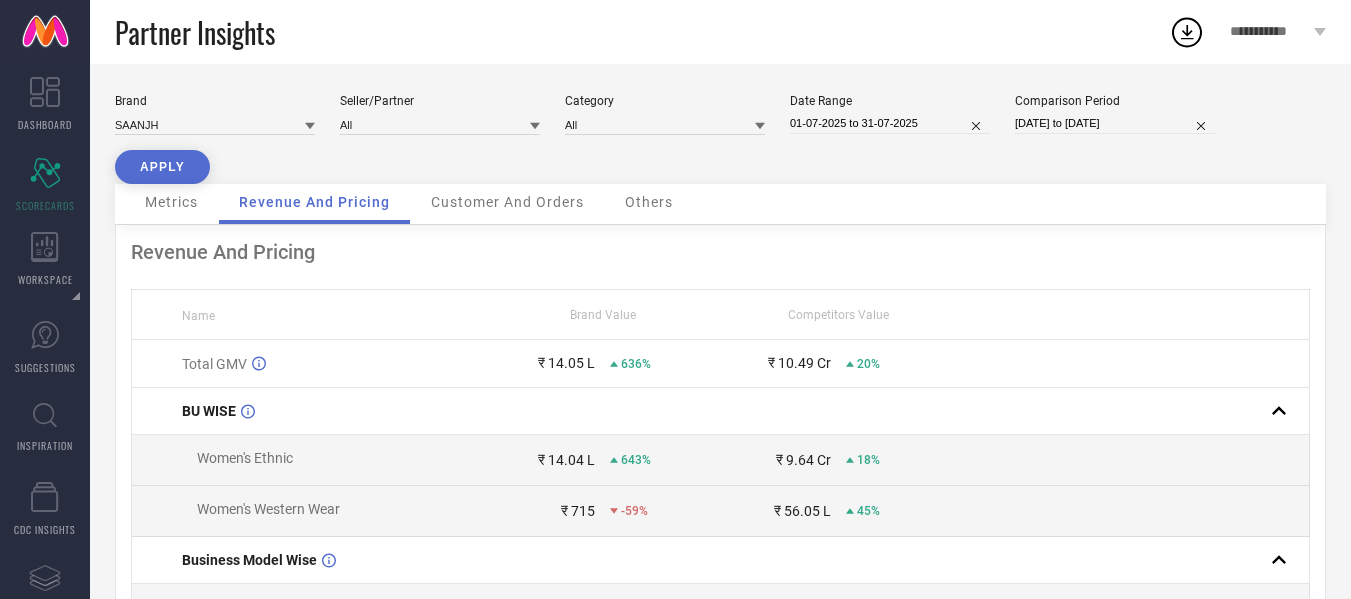 click on "Customer And Orders" at bounding box center (507, 202) 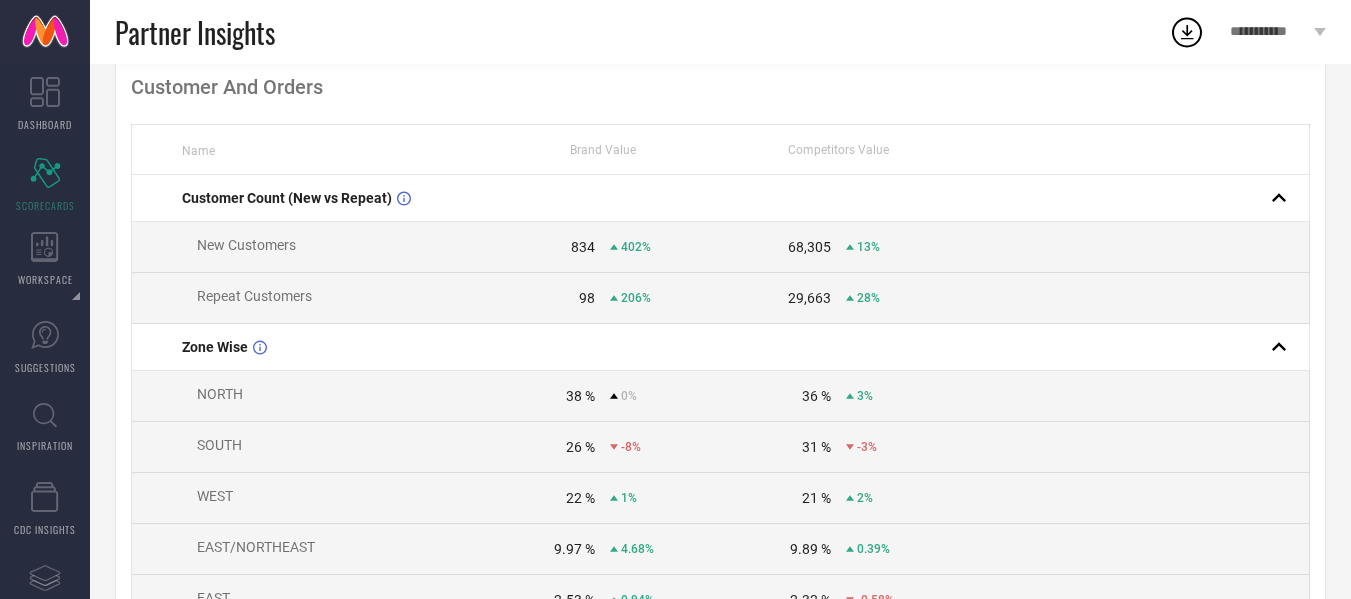 scroll, scrollTop: 0, scrollLeft: 0, axis: both 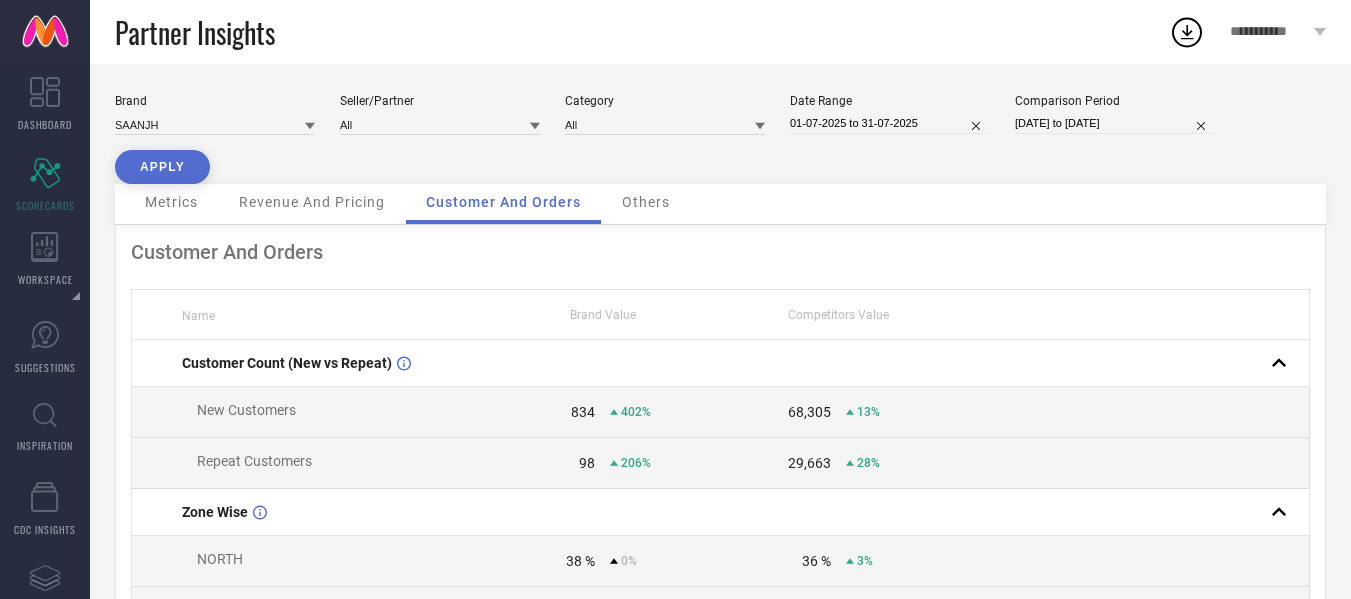 click on "Others" at bounding box center [646, 202] 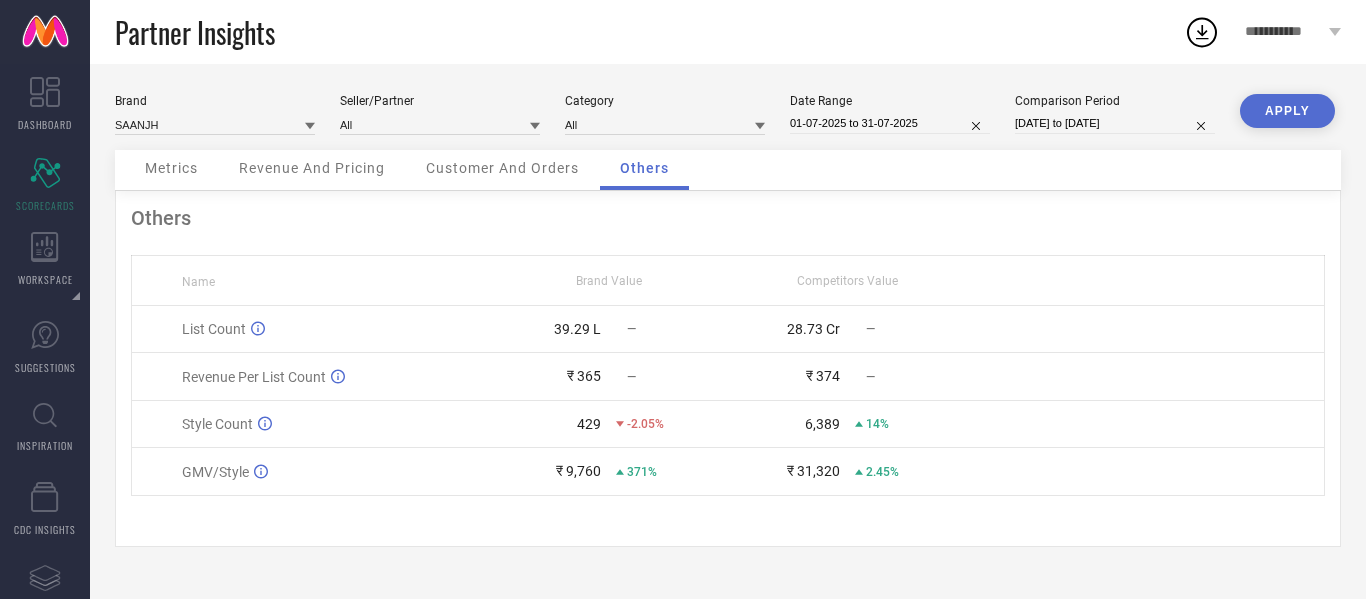 click on "Customer And Orders" at bounding box center [502, 168] 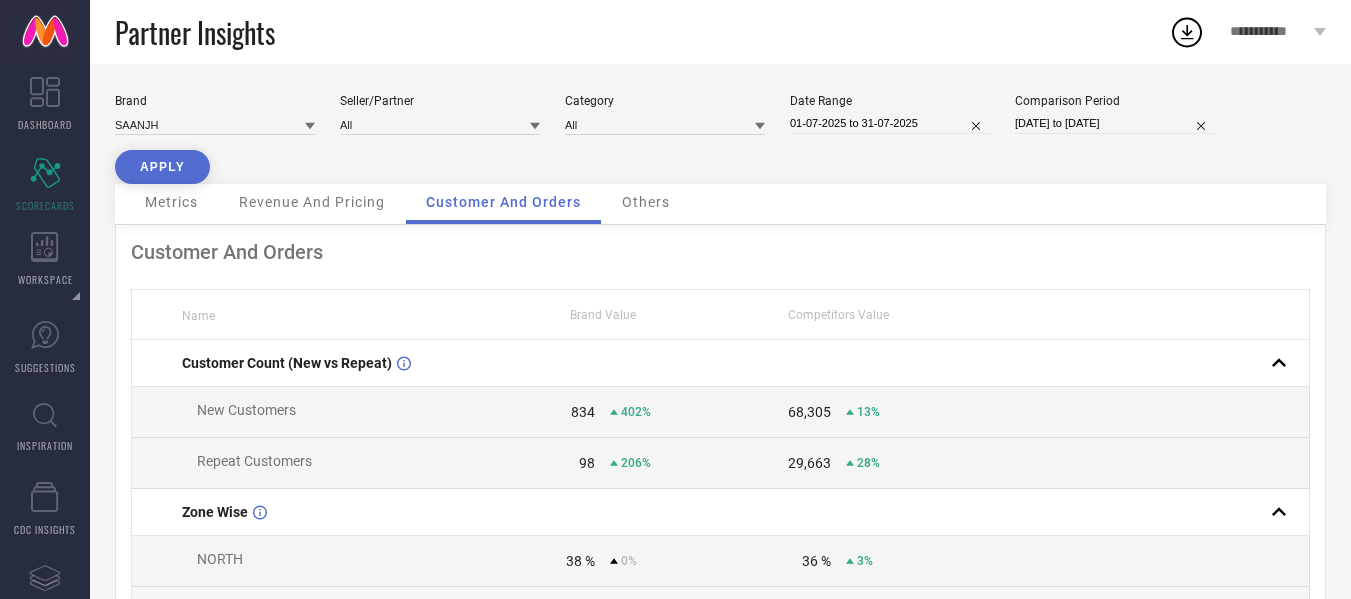 click on "Revenue And Pricing" at bounding box center [312, 204] 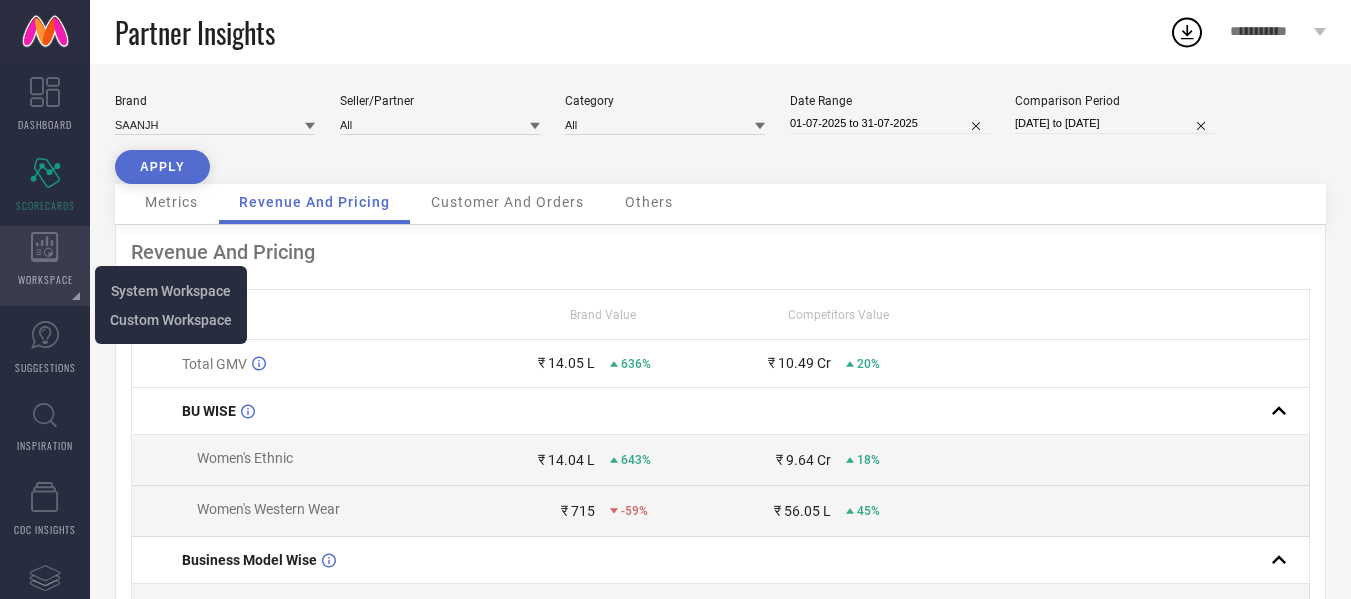 click on "WORKSPACE" at bounding box center [45, 266] 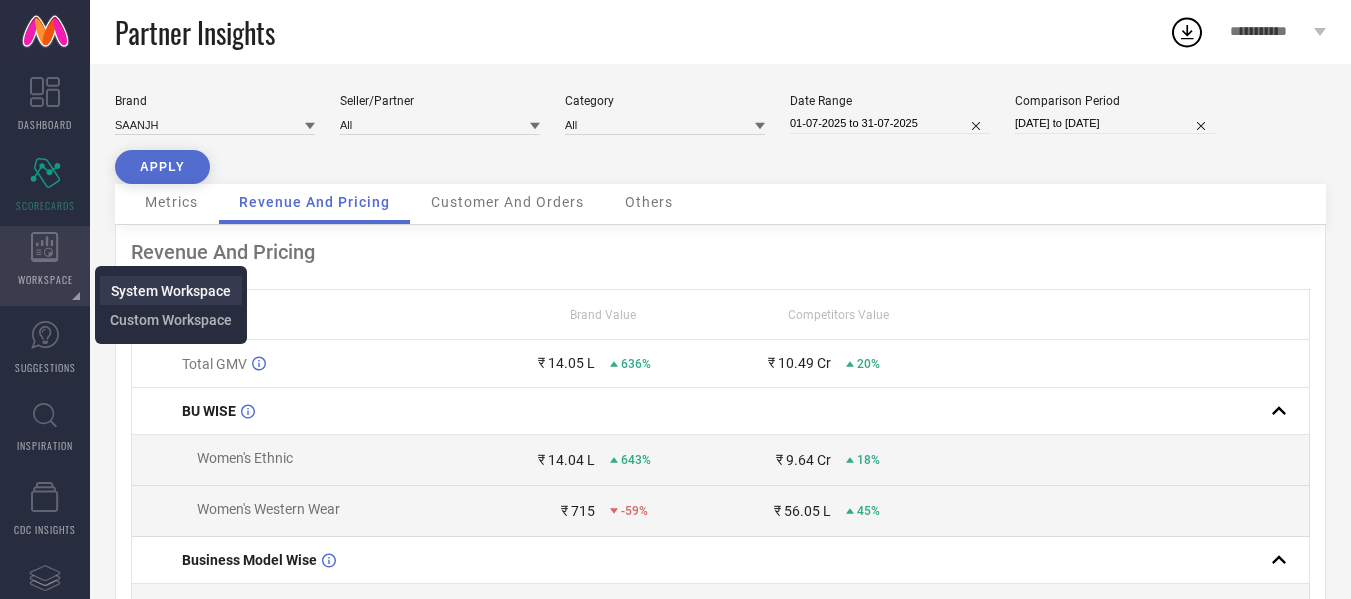 click on "System Workspace" at bounding box center (171, 291) 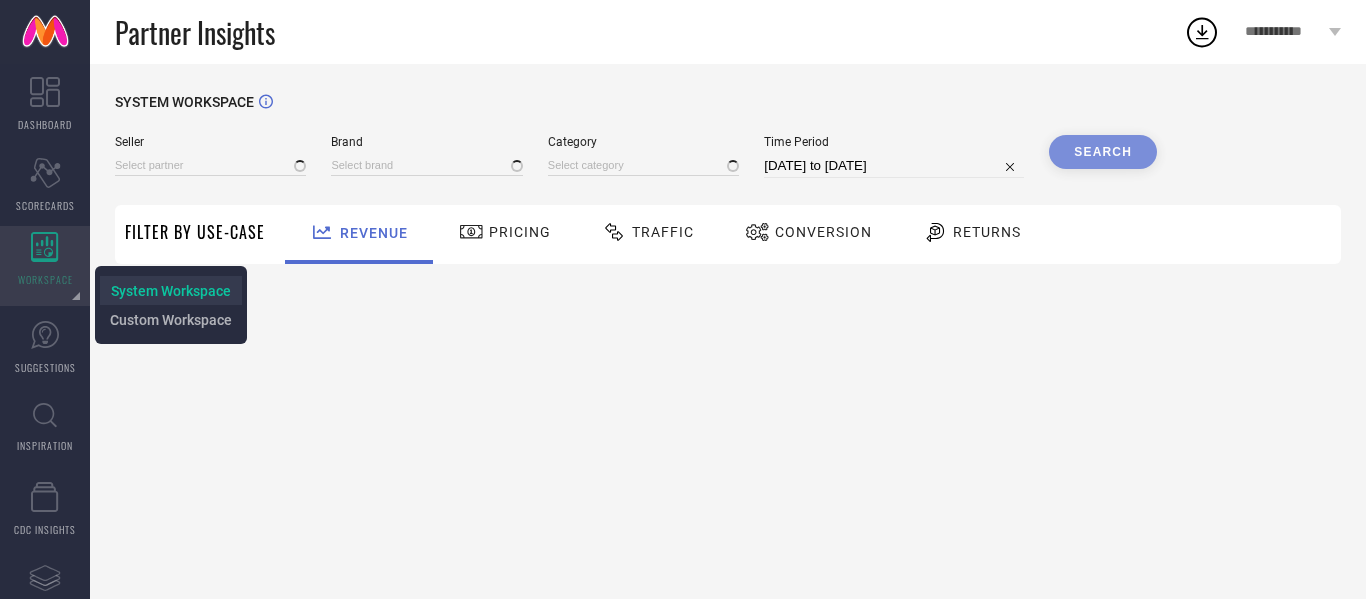 type on "All" 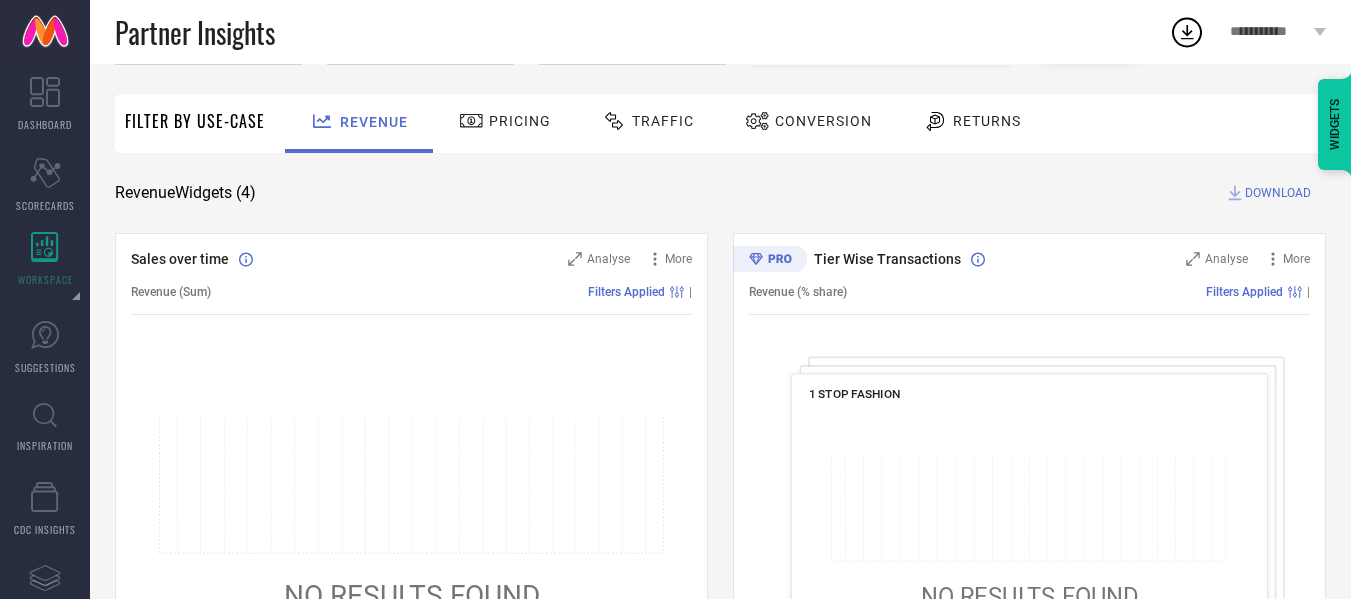 scroll, scrollTop: 0, scrollLeft: 0, axis: both 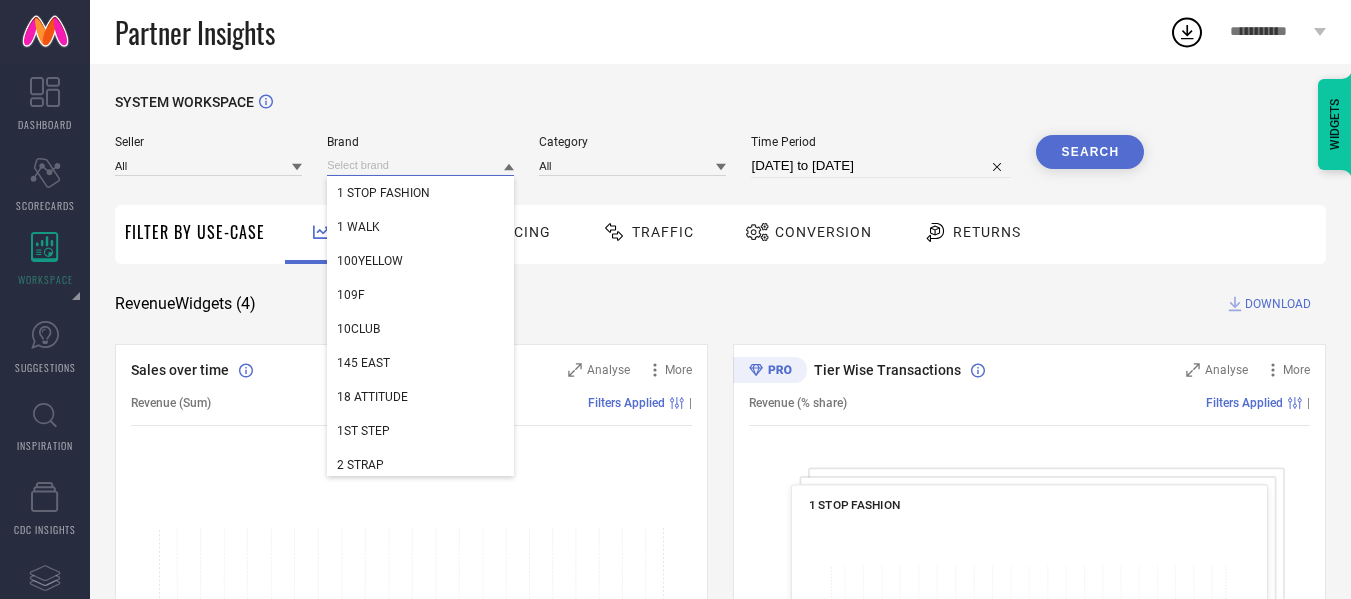 click at bounding box center (420, 165) 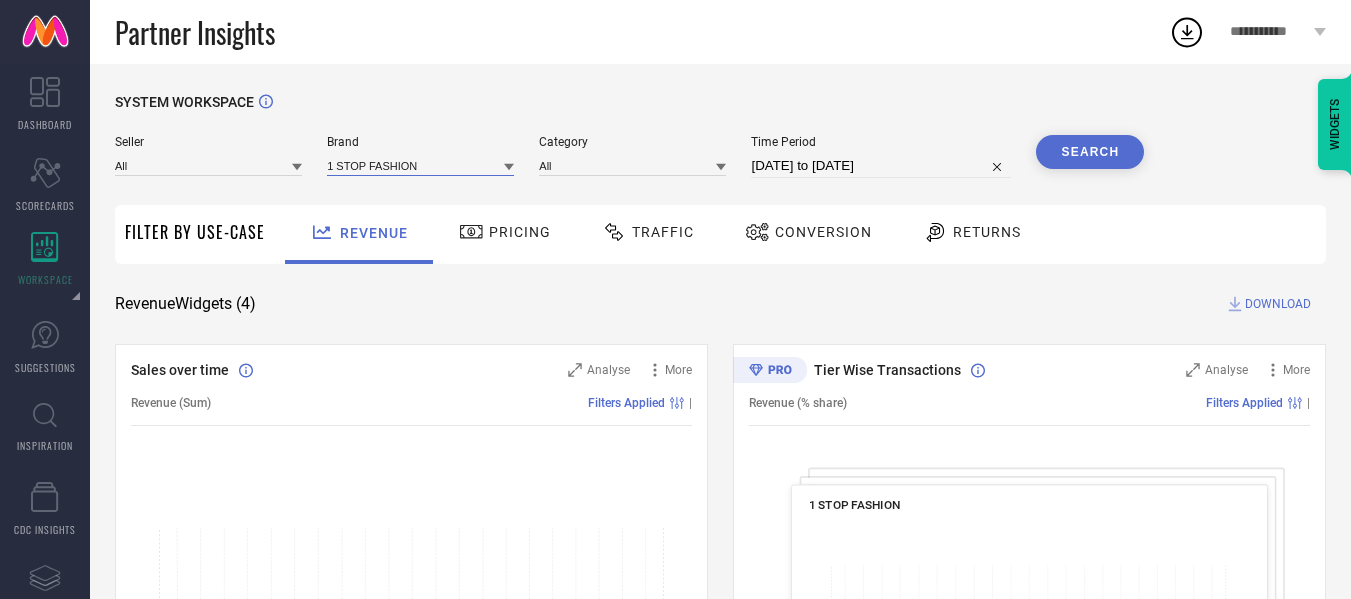 click at bounding box center (420, 165) 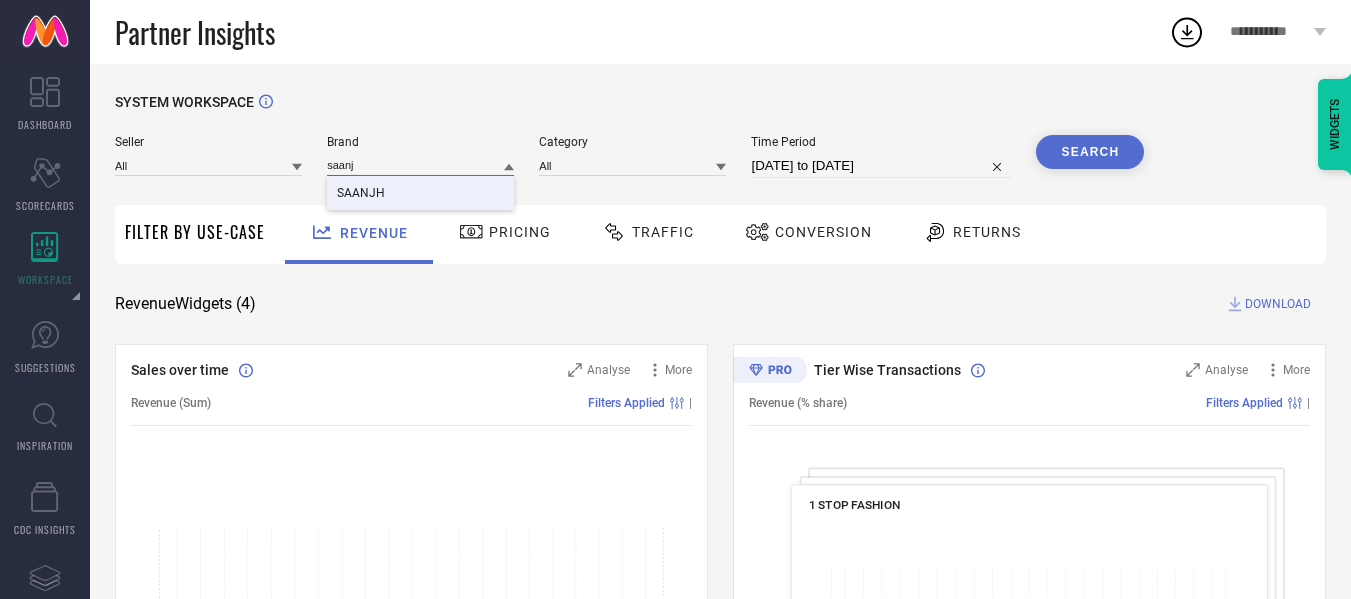 type on "saanj" 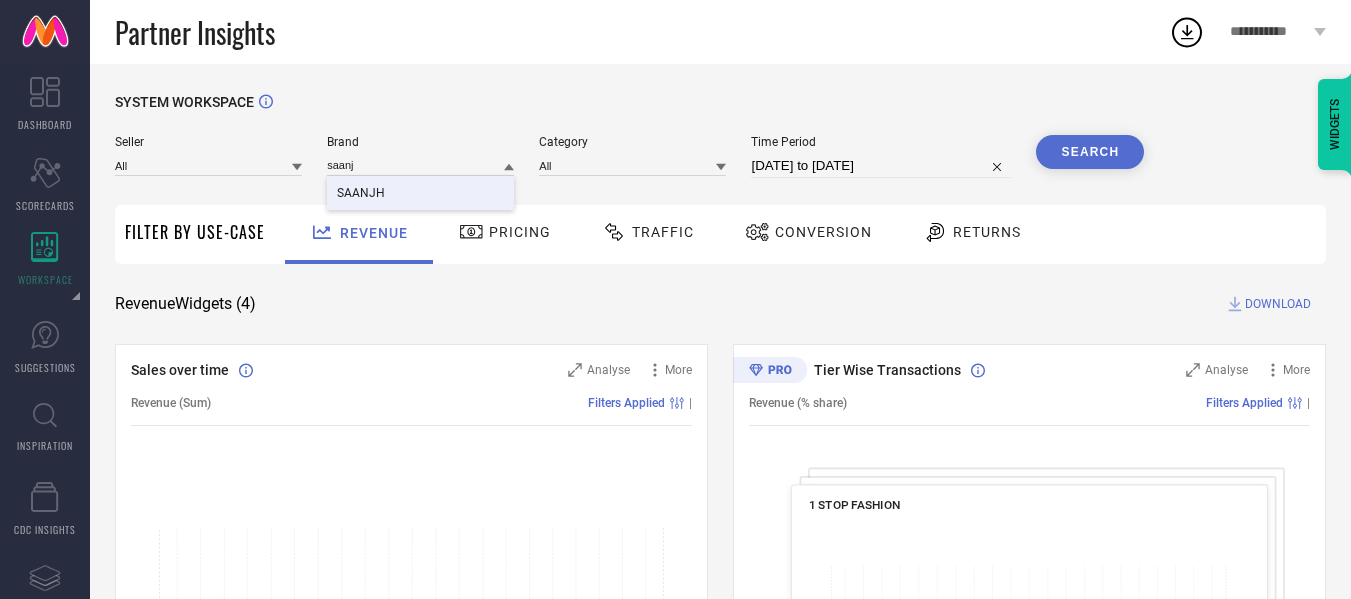 click on "SAANJH" at bounding box center (361, 193) 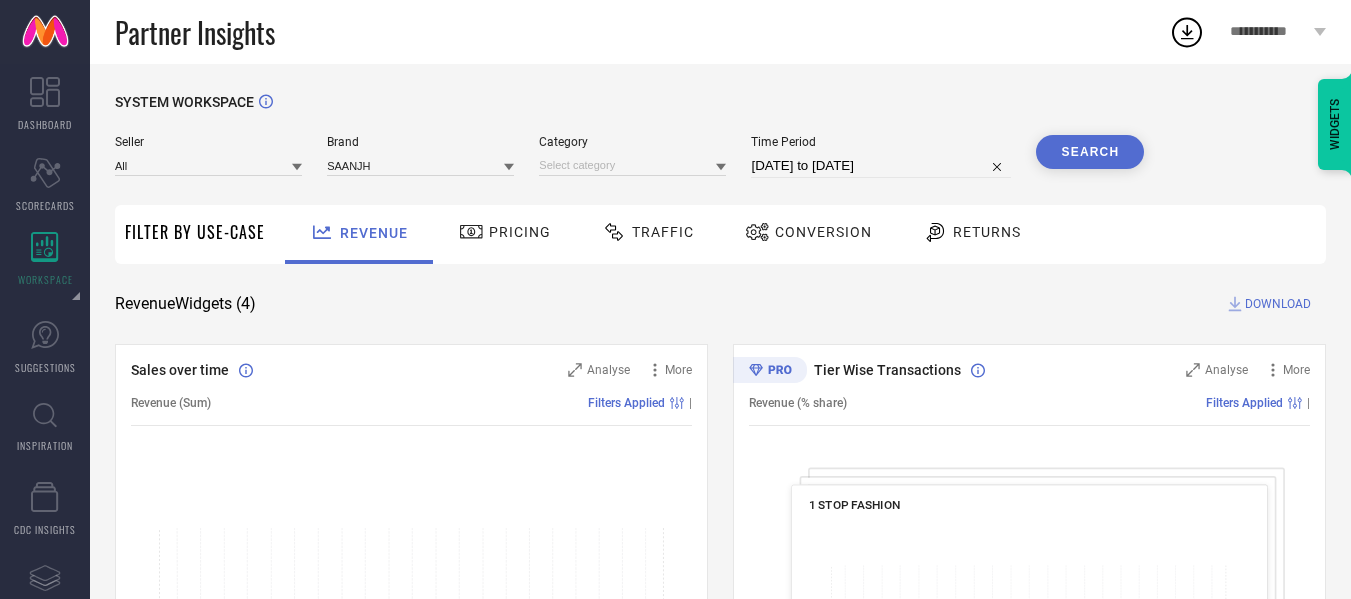 click on "Search" at bounding box center [1090, 152] 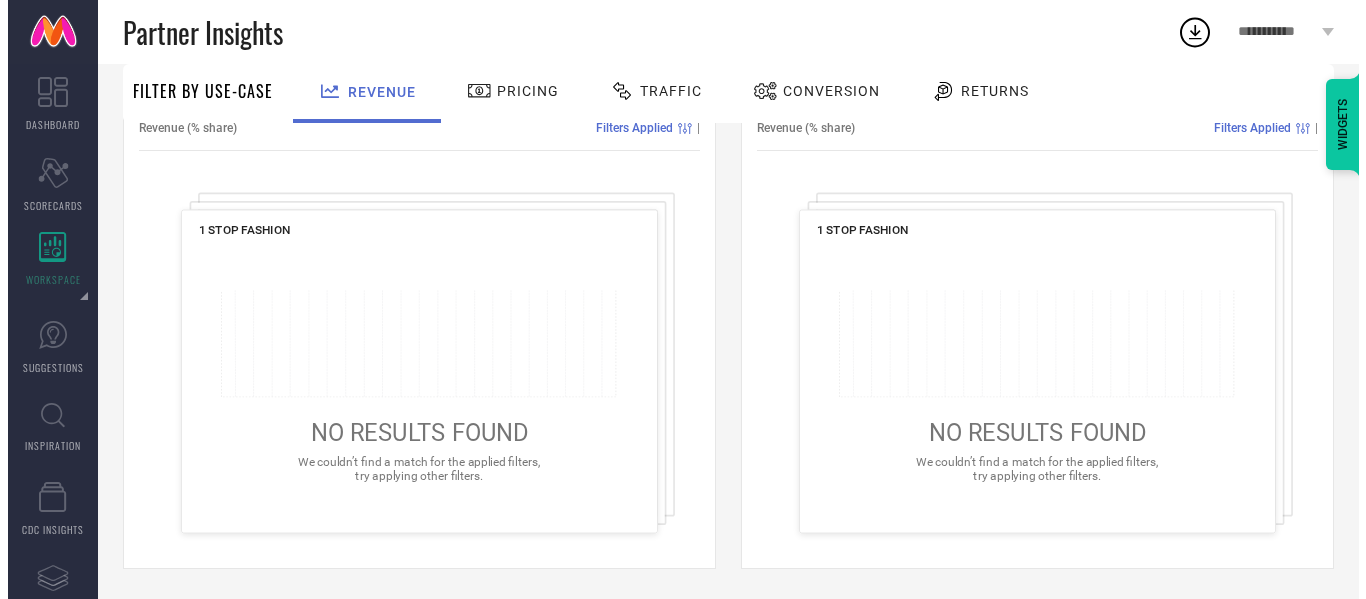 scroll, scrollTop: 0, scrollLeft: 0, axis: both 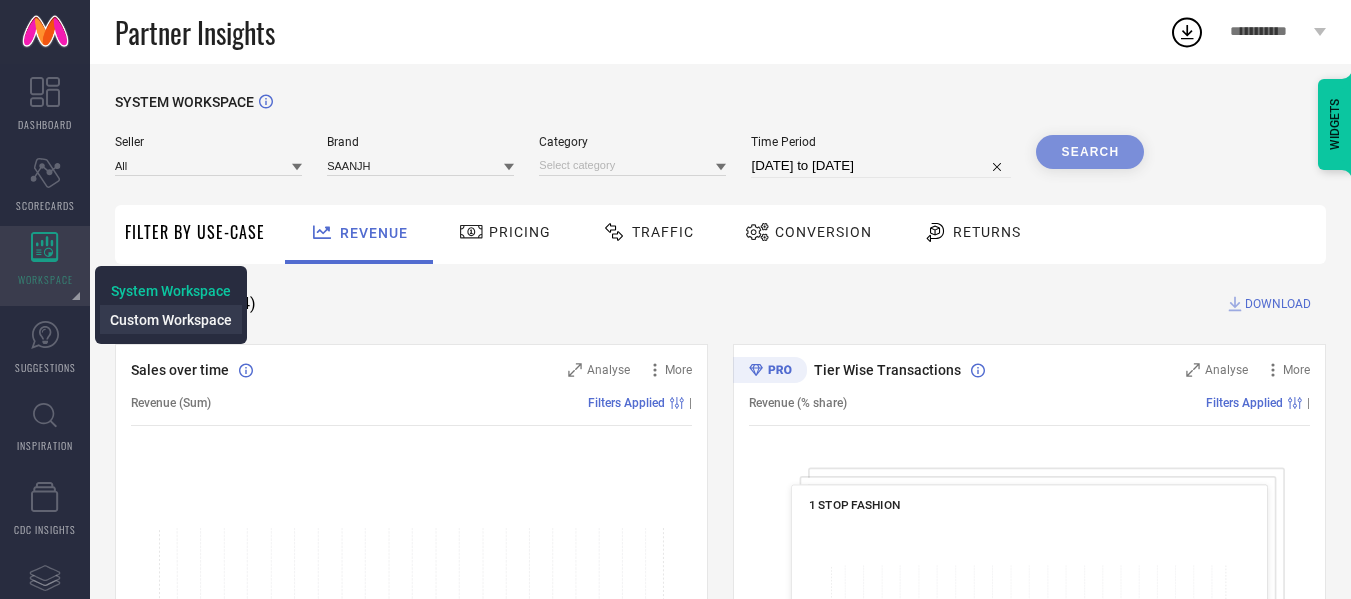 click on "Custom Workspace" at bounding box center [171, 320] 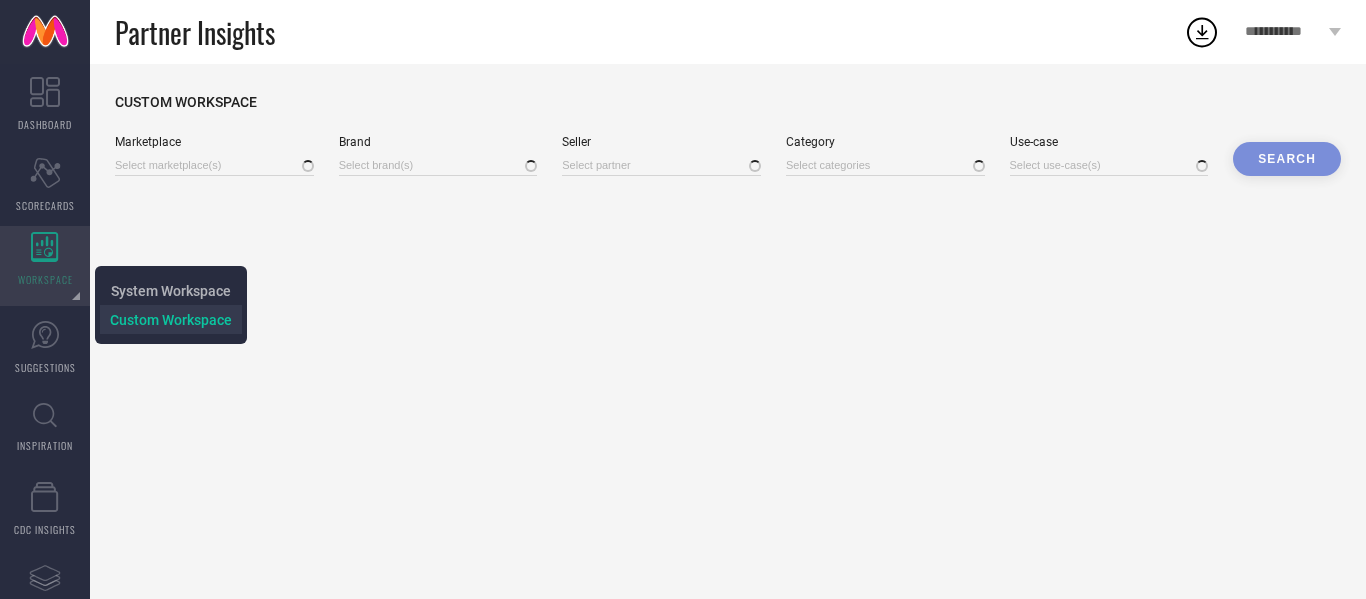type on "10clubhomes.com, + 250 more" 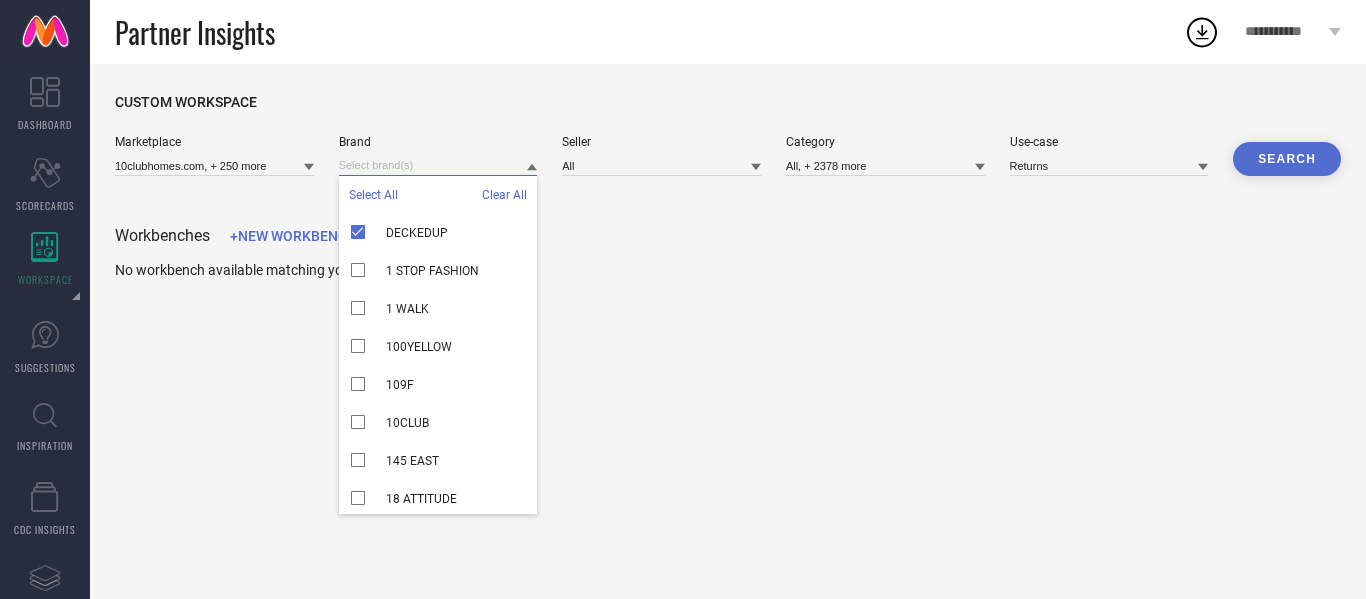 click at bounding box center [438, 165] 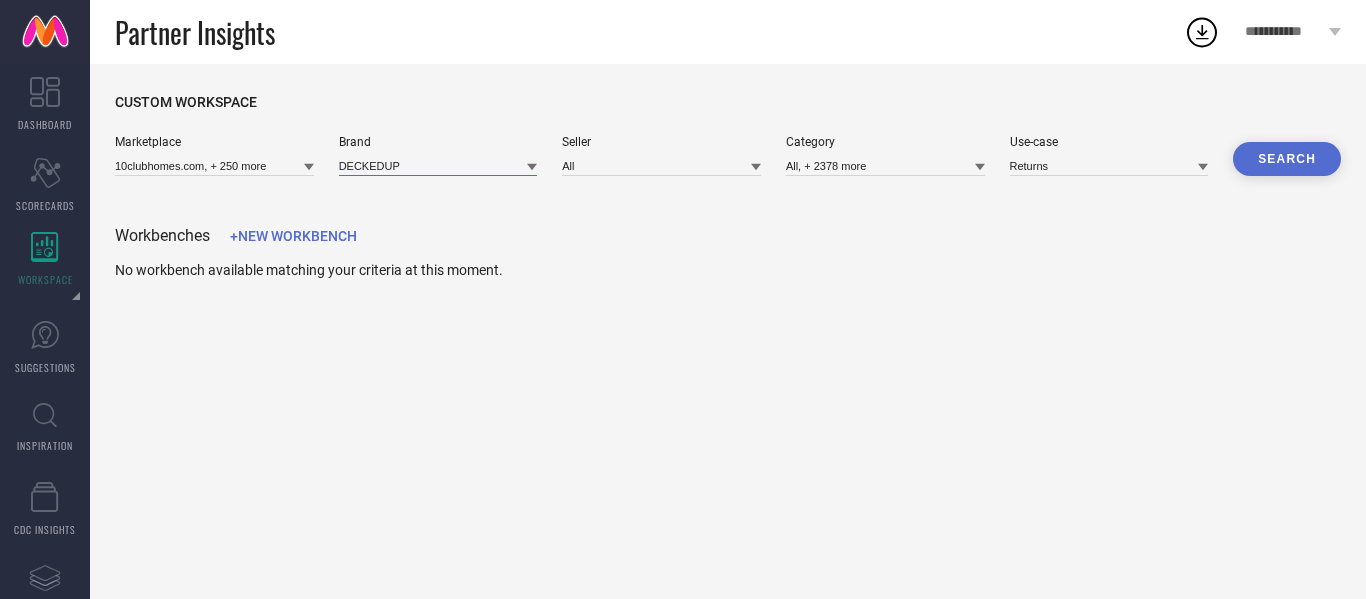 click at bounding box center [438, 165] 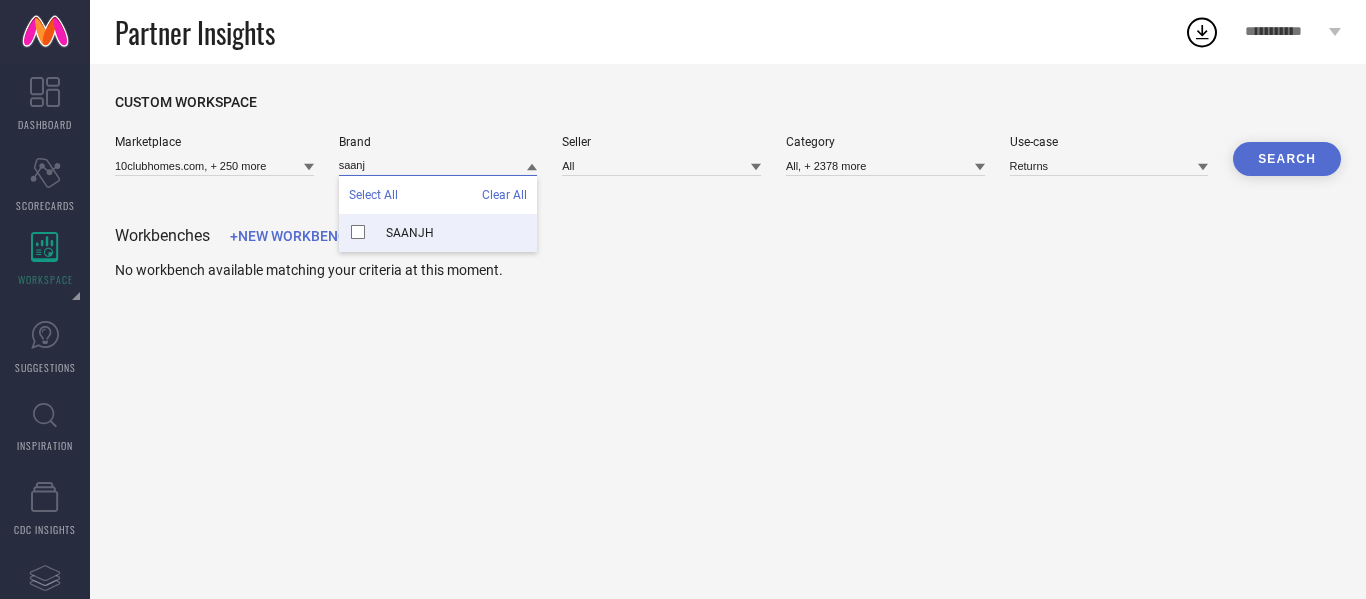 type on "saanj" 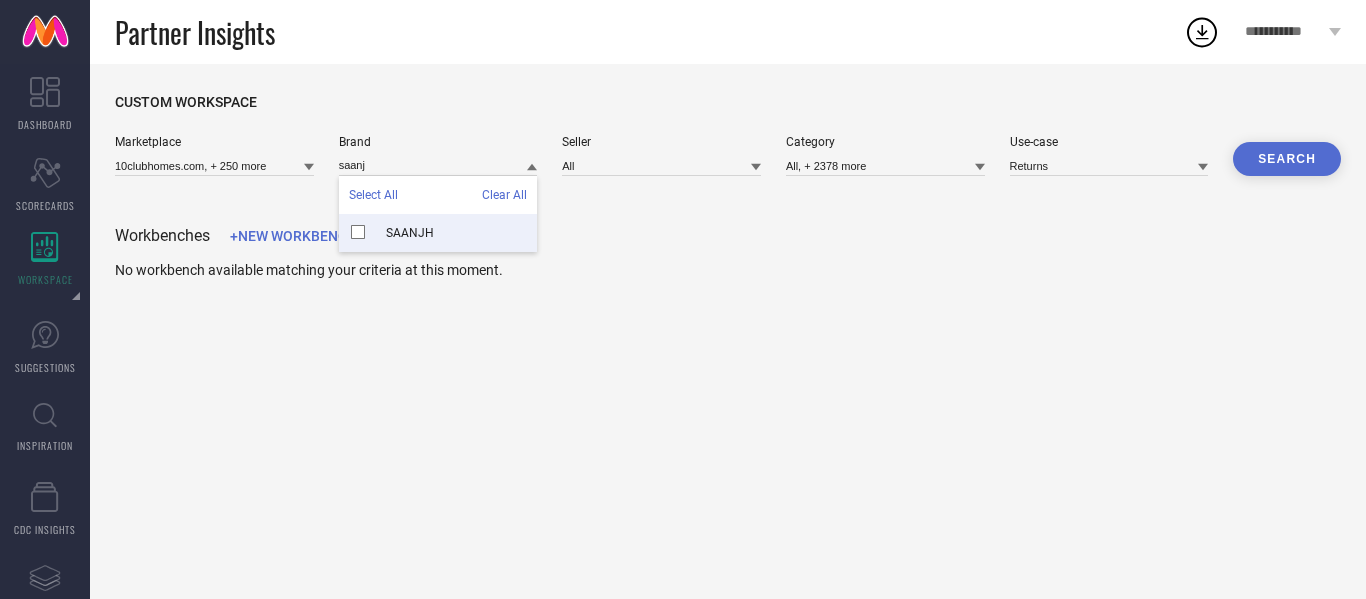 click on "SAANJH" at bounding box center [438, 233] 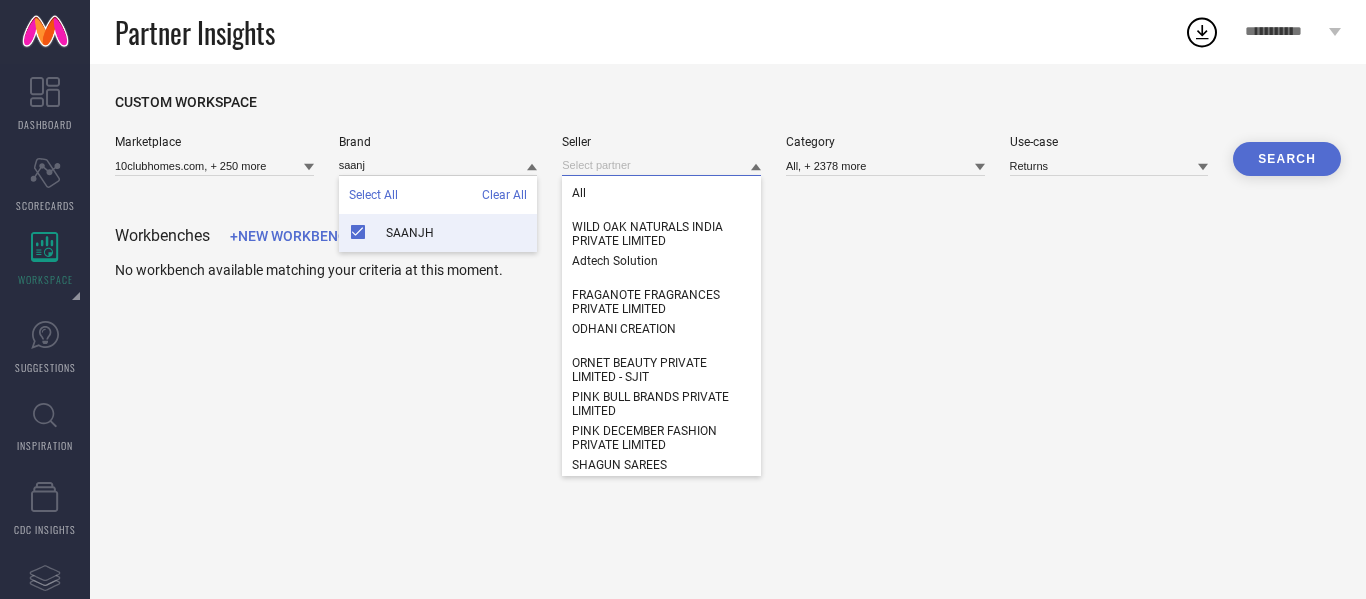 click at bounding box center [661, 165] 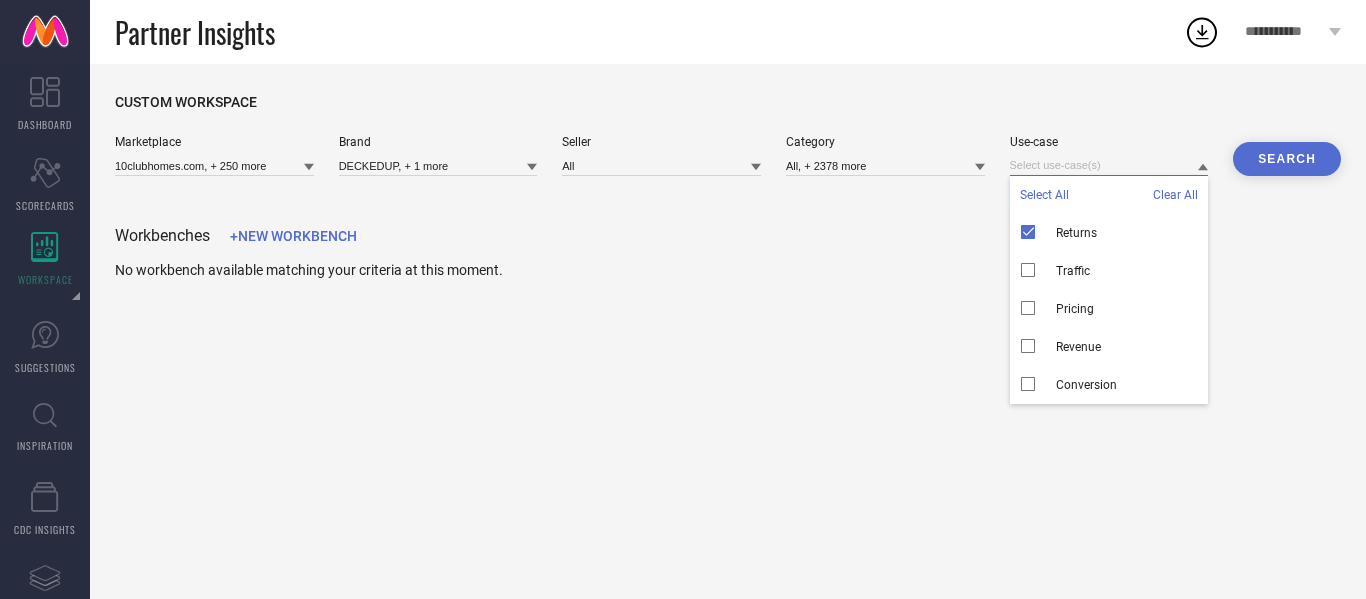 click at bounding box center [1109, 165] 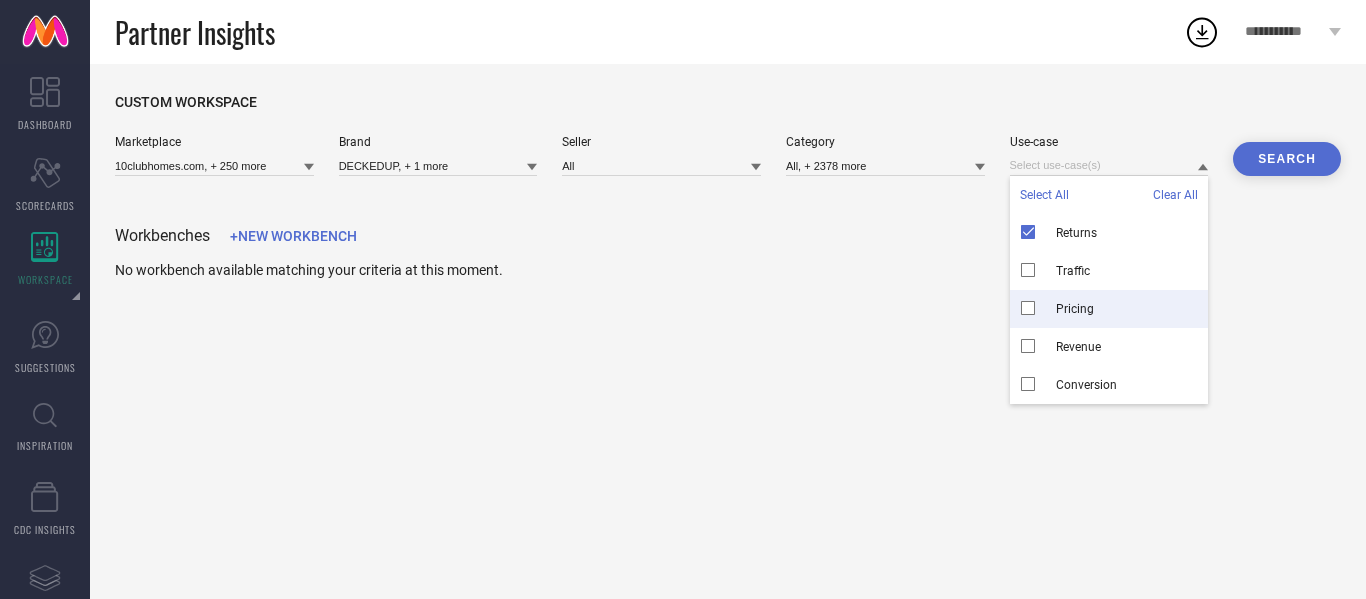 click 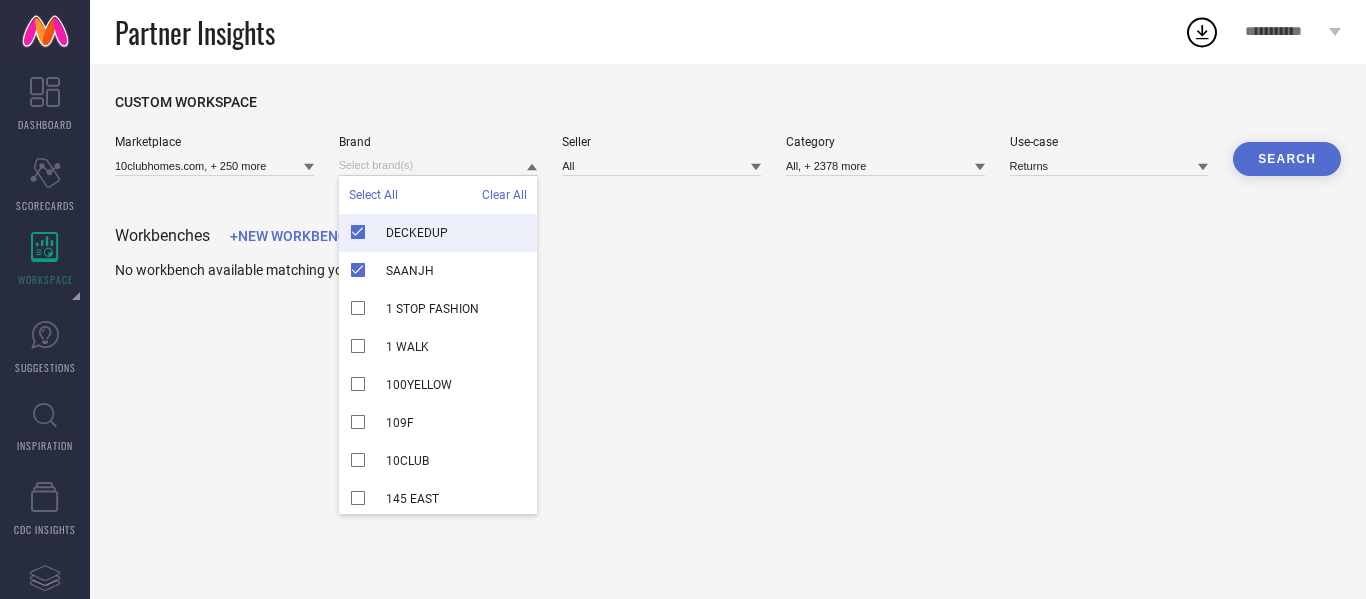 click on "DECKEDUP" at bounding box center [438, 233] 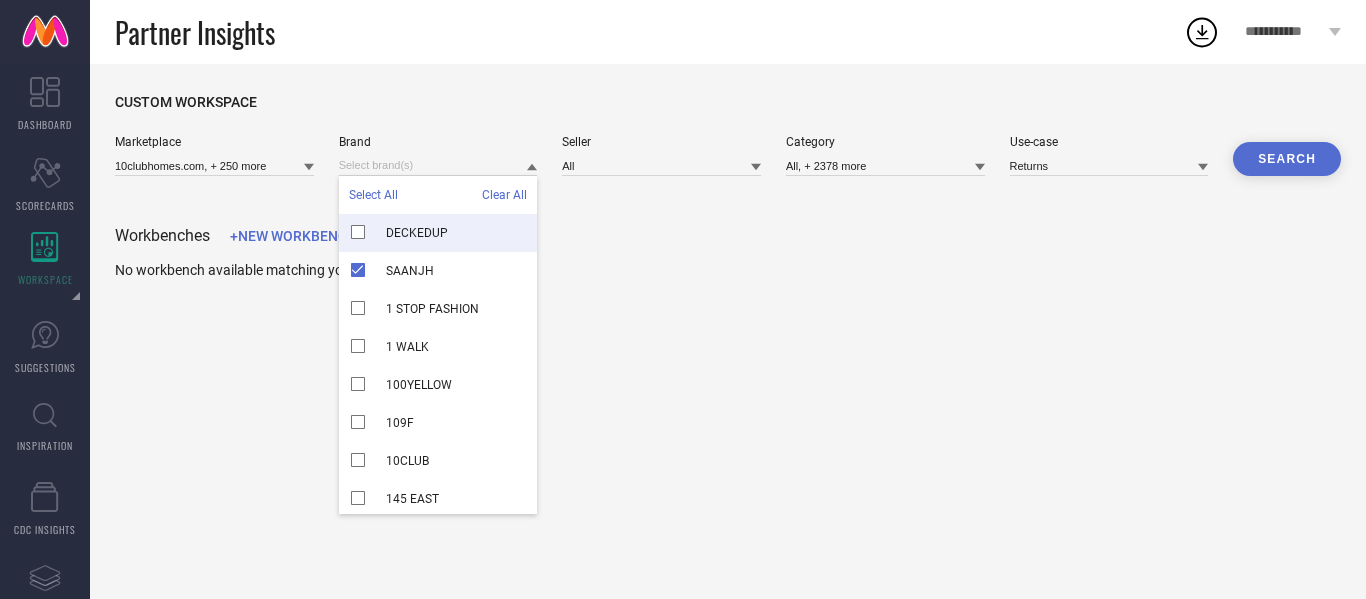 click on "CUSTOM WORKSPACE Marketplace 10clubhomes.com, + 250 more Brand Select All Clear All DECKEDUP SAANJH 1 STOP FASHION 1 WALK 100YELLOW 109F 10CLUB 145 EAST 18 ATTITUDE 1ST STEP 2 STRAP 20DRESSES Seller All Category All, + 2378 more Use-case Returns Search Workbenches +NEW WORKBENCH No workbench available matching your criteria at this moment." at bounding box center [728, 186] 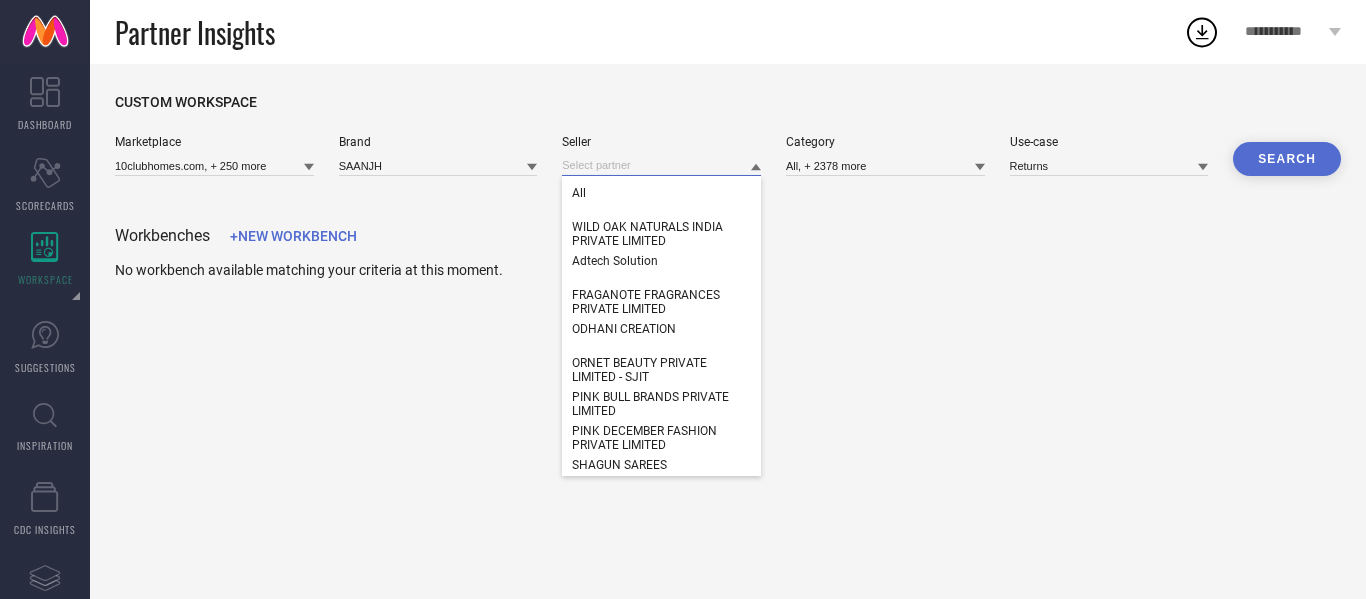 click at bounding box center [661, 165] 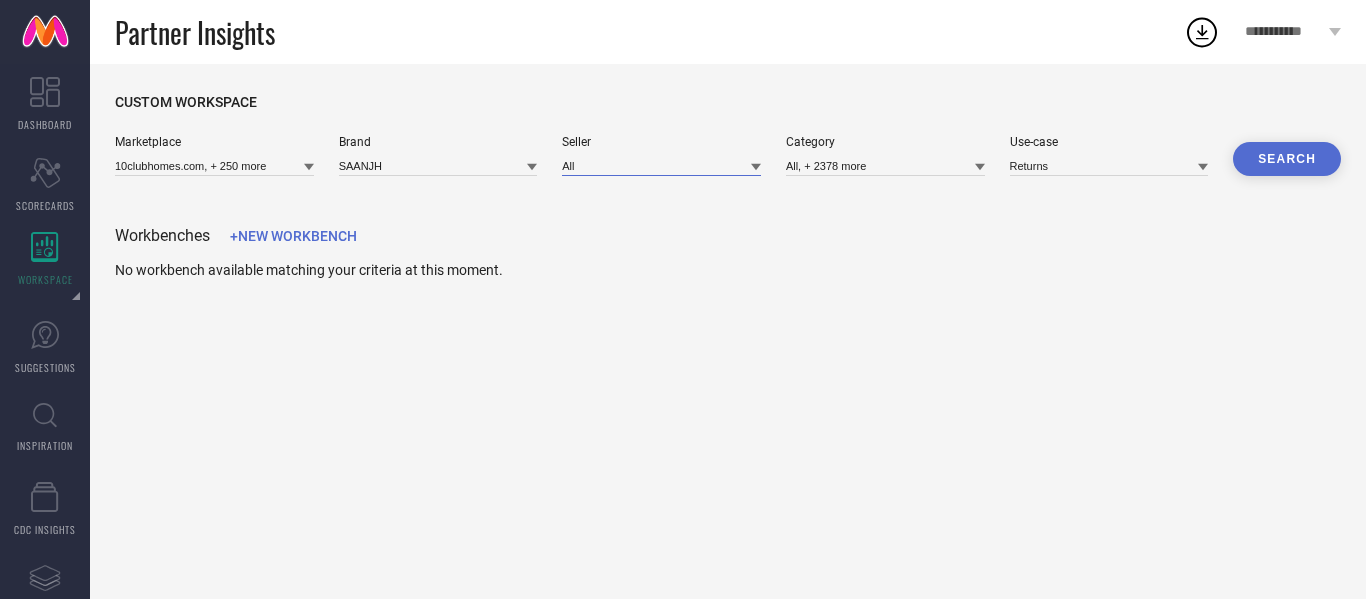 click at bounding box center [661, 165] 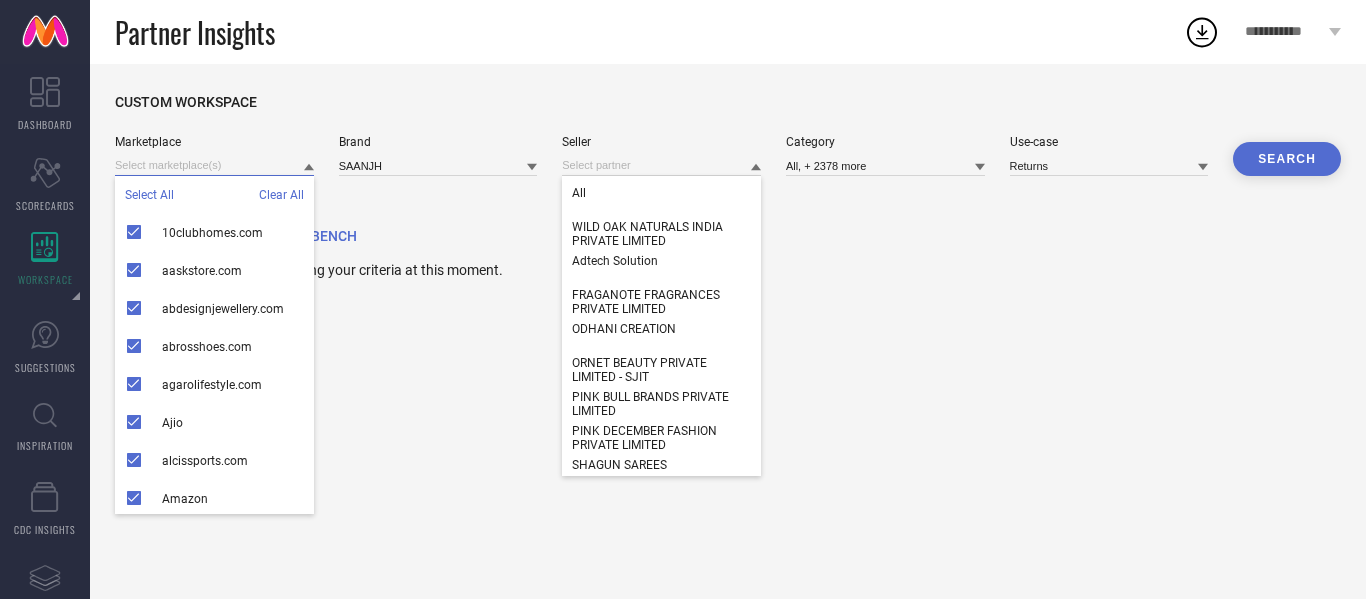 click at bounding box center (214, 165) 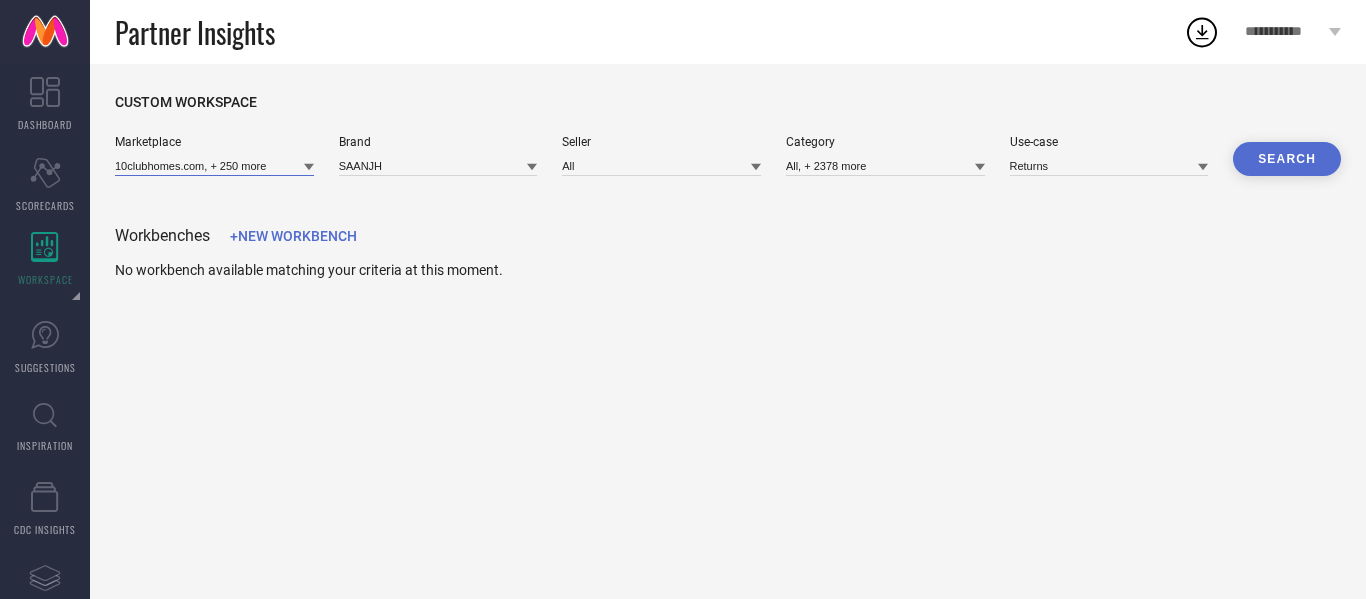 click at bounding box center (214, 165) 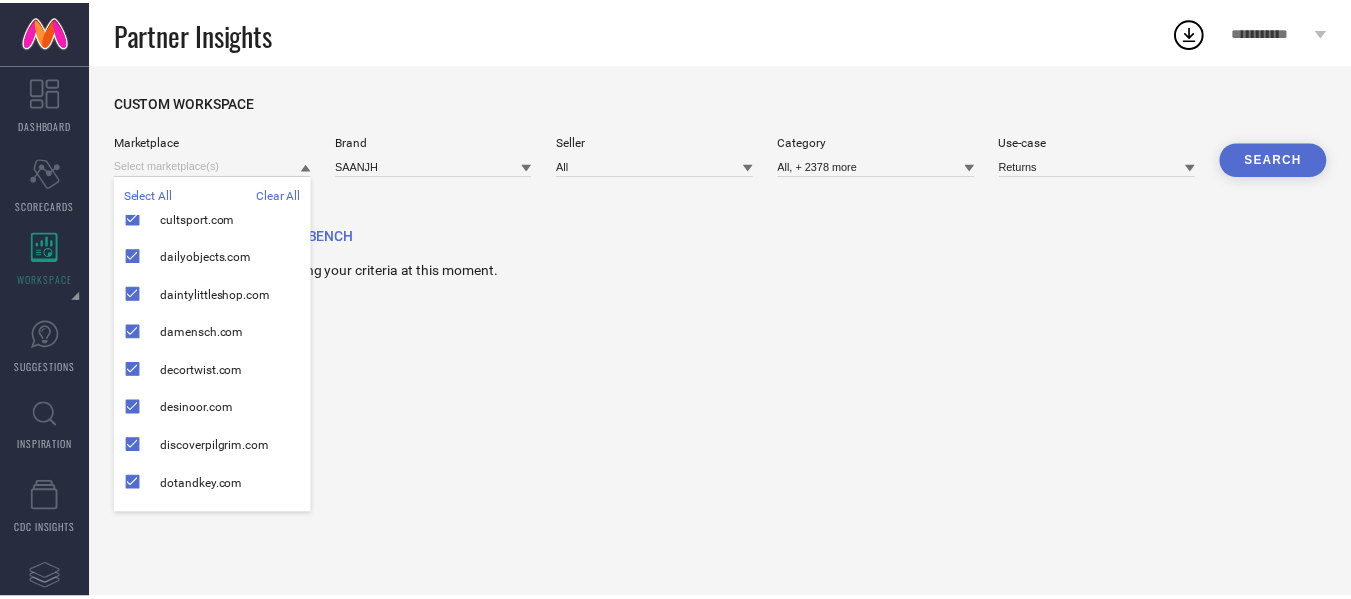 scroll, scrollTop: 0, scrollLeft: 0, axis: both 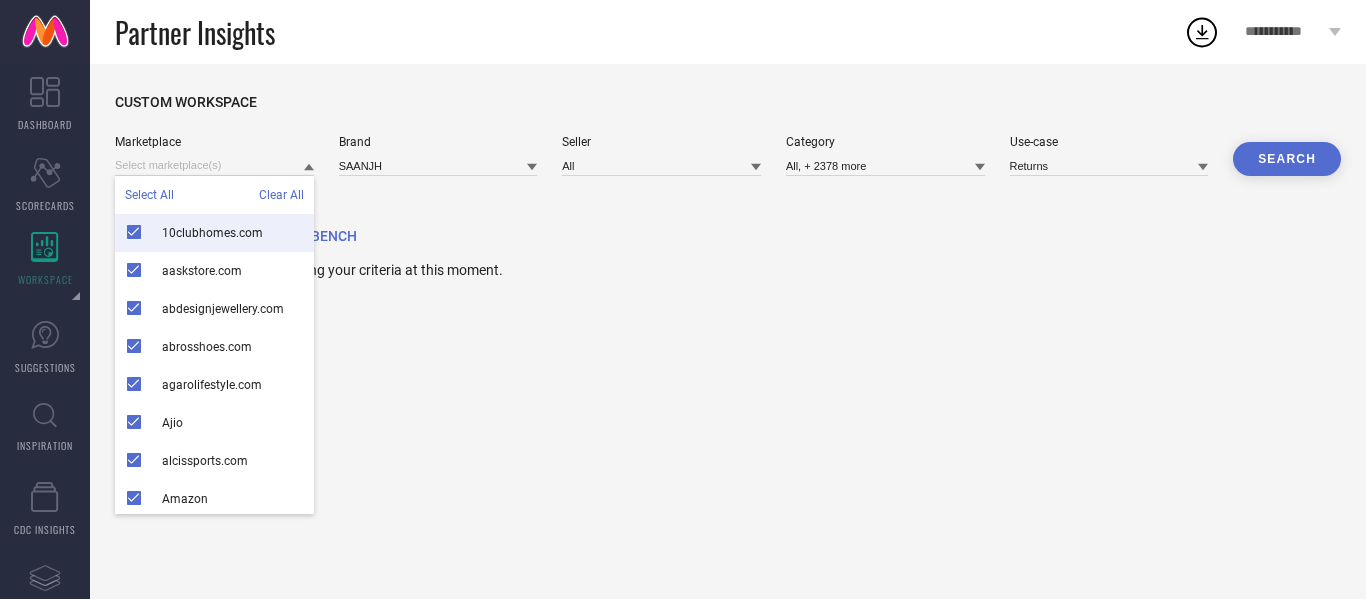 click on "CUSTOM WORKSPACE Marketplace Select All Clear All 10clubhomes.com aaskstore.com abdesignjewellery.com abrosshoes.com agarolifestyle.com Ajio alcissports.com Amazon ambraee.com amoliconcepts.com amydus.com andamen.com Brand SAANJH Seller All Category All, + 2378 more Use-case Returns Search Workbenches +NEW WORKBENCH No workbench available matching your criteria at this moment." at bounding box center [728, 186] 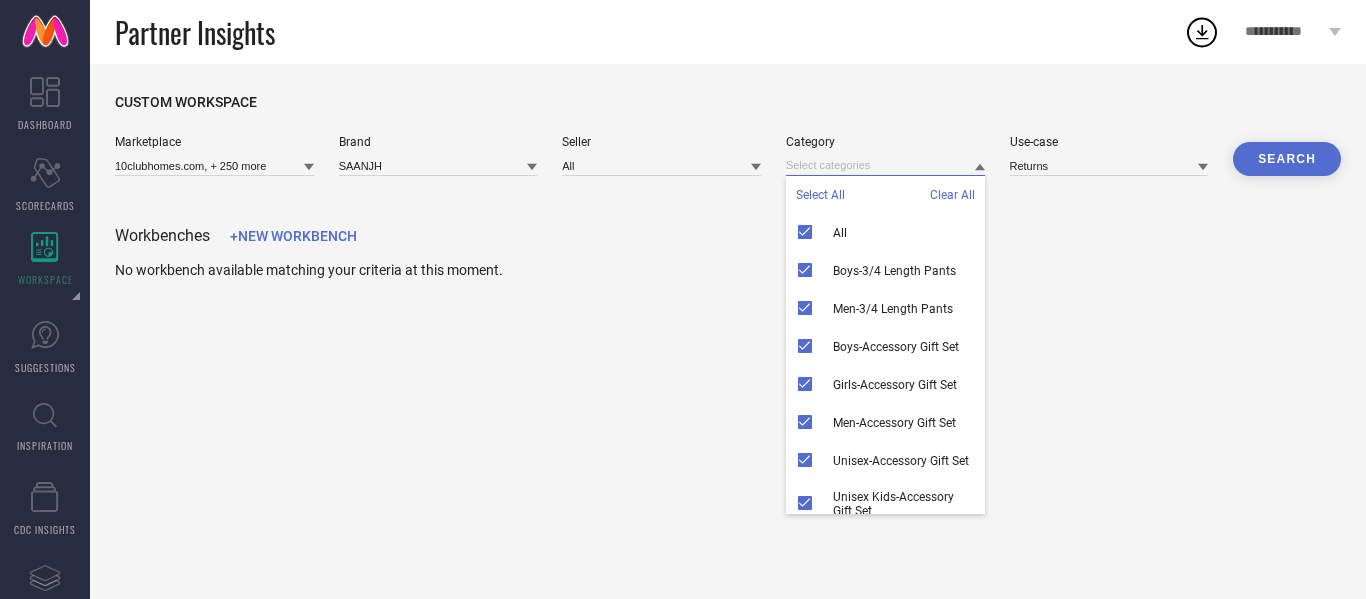 click at bounding box center [885, 165] 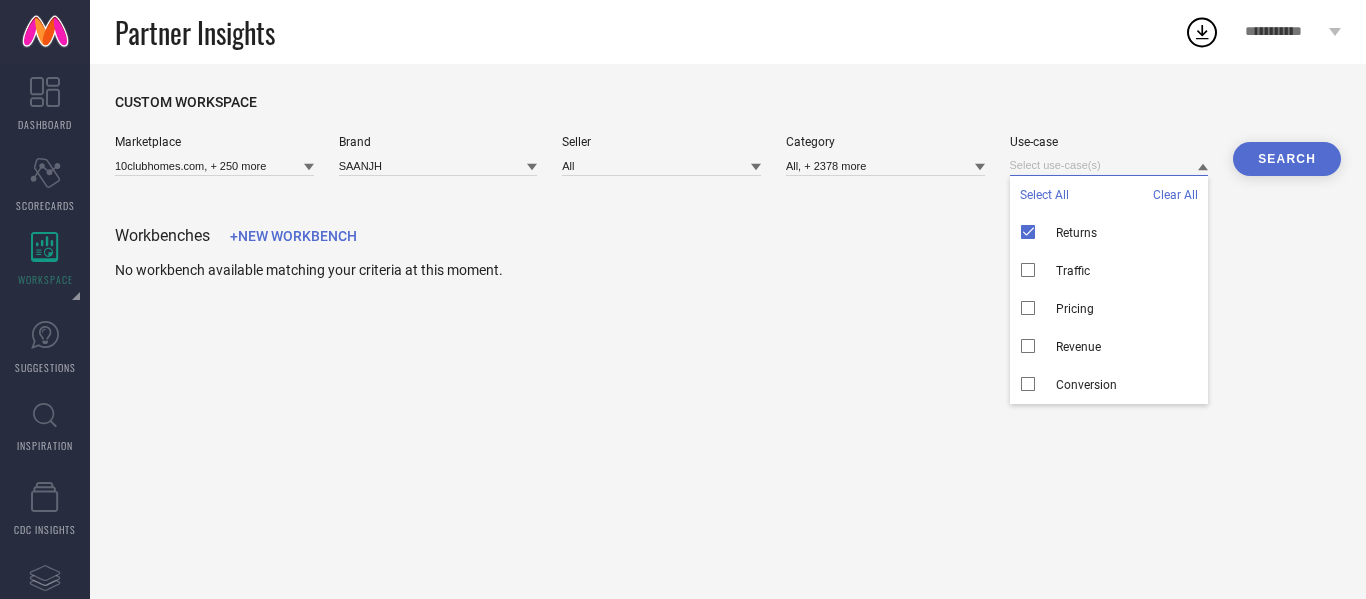 click at bounding box center (1109, 165) 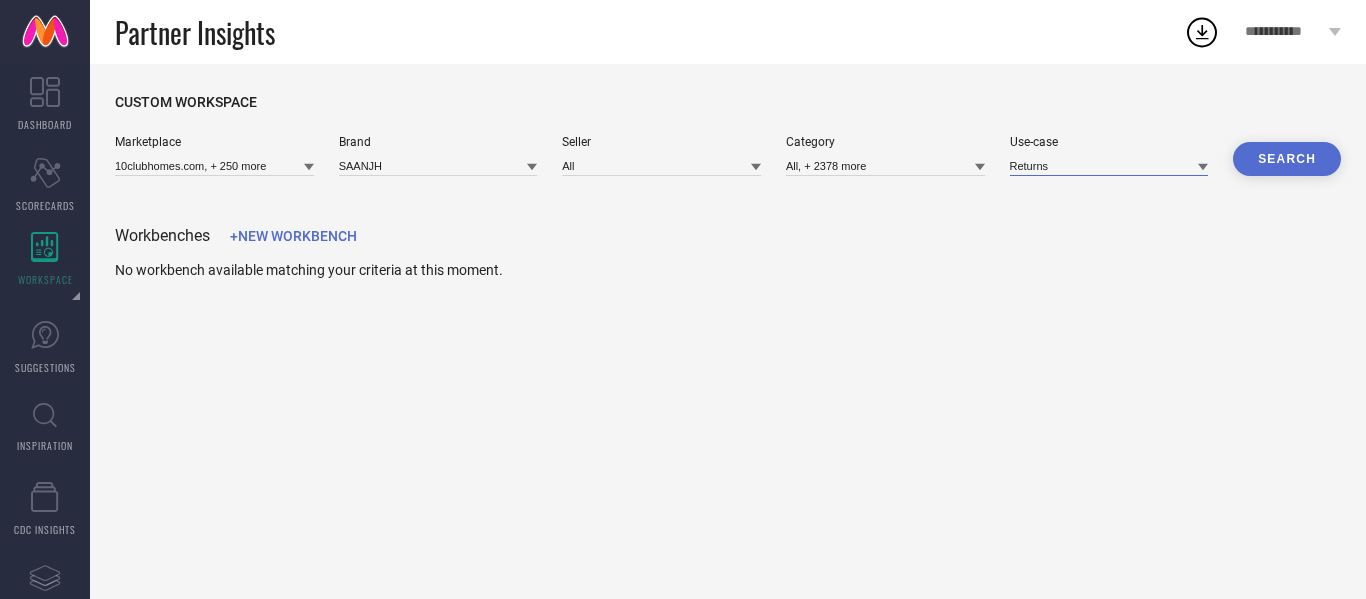 click at bounding box center (1109, 165) 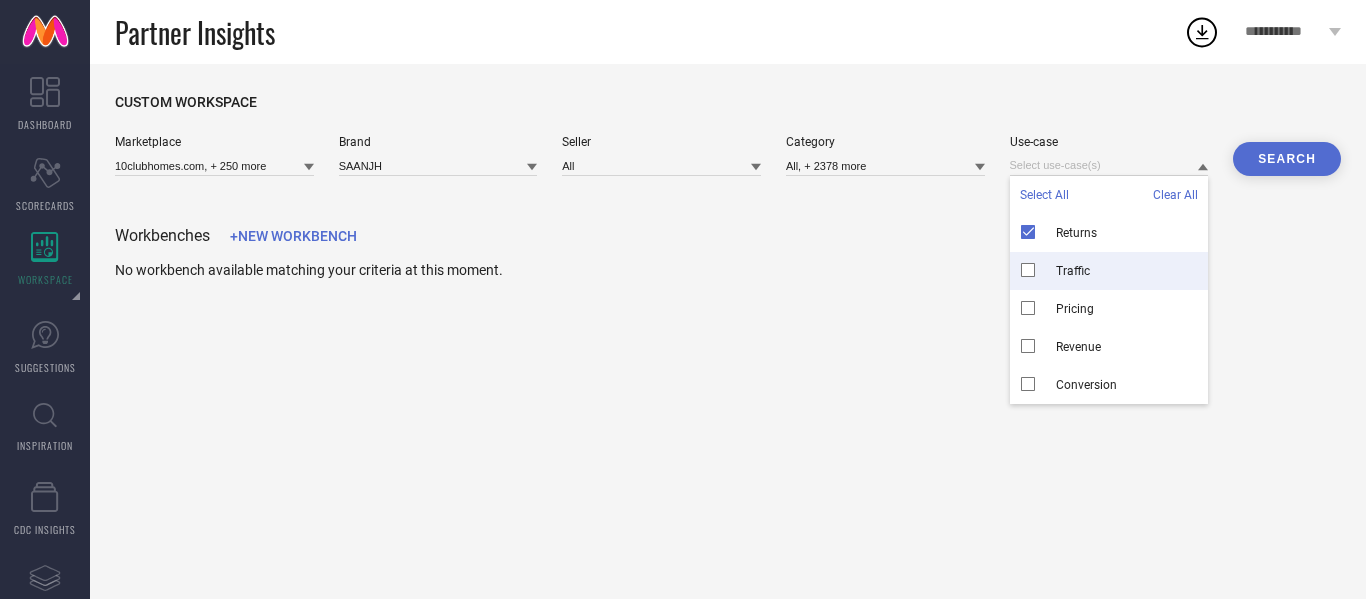 click on "Traffic" at bounding box center [1109, 271] 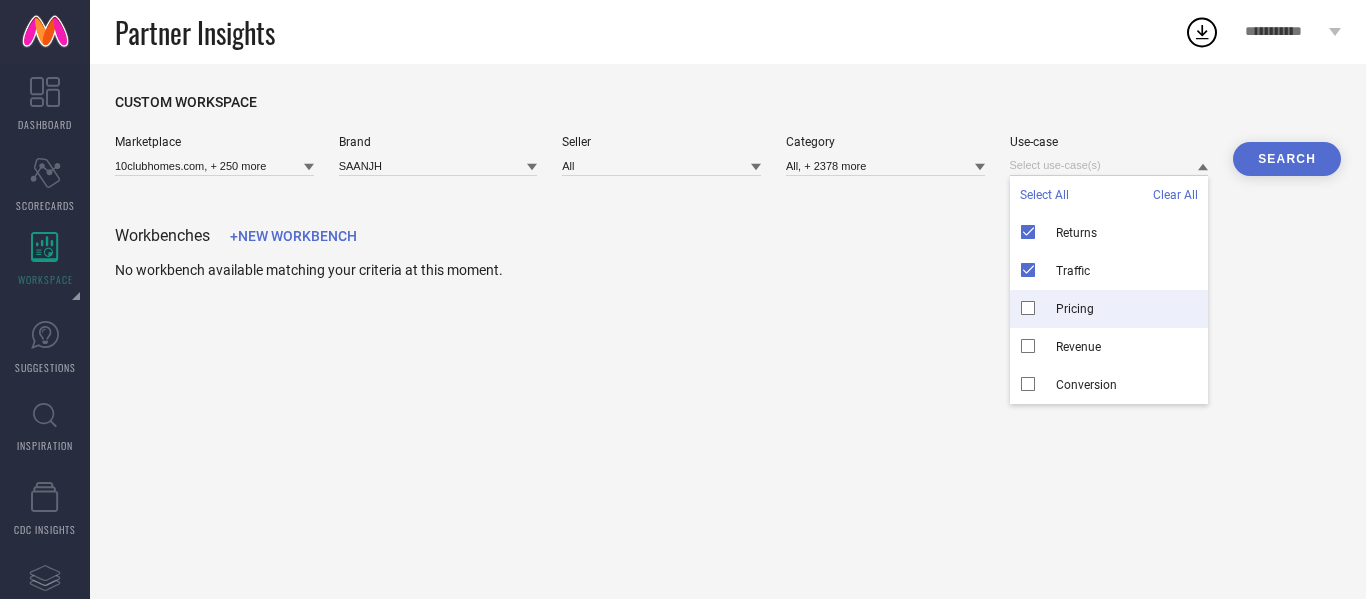 click on "Pricing" at bounding box center [1109, 309] 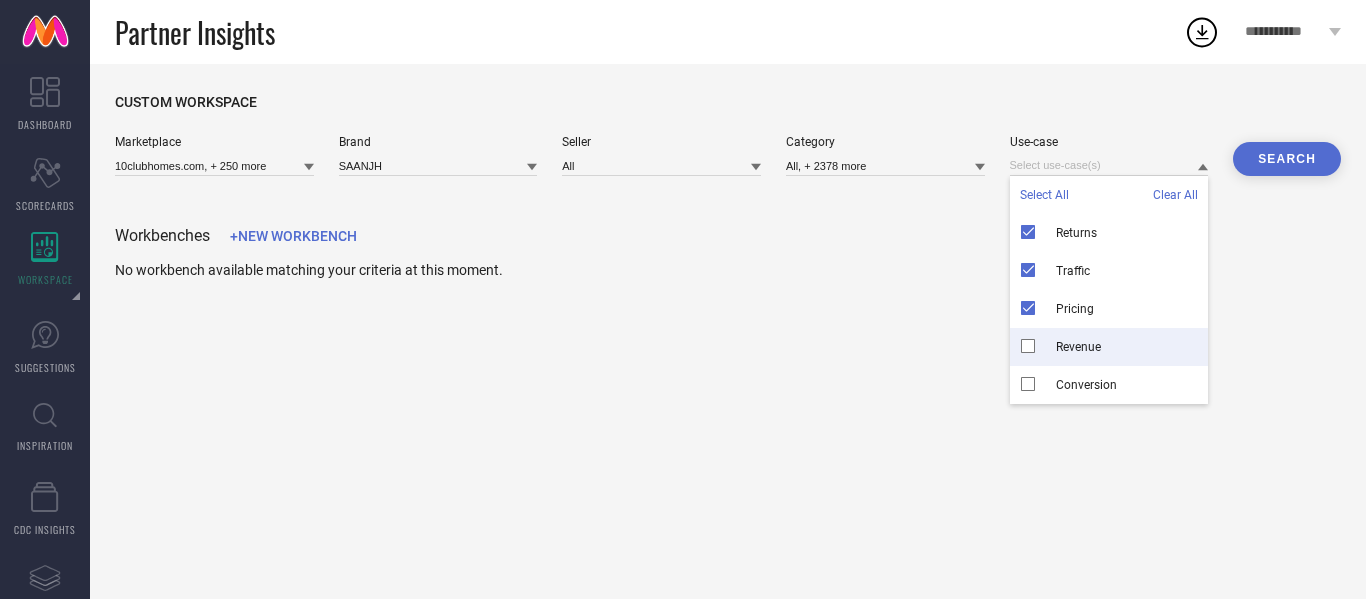 click on "Revenue" at bounding box center (1109, 347) 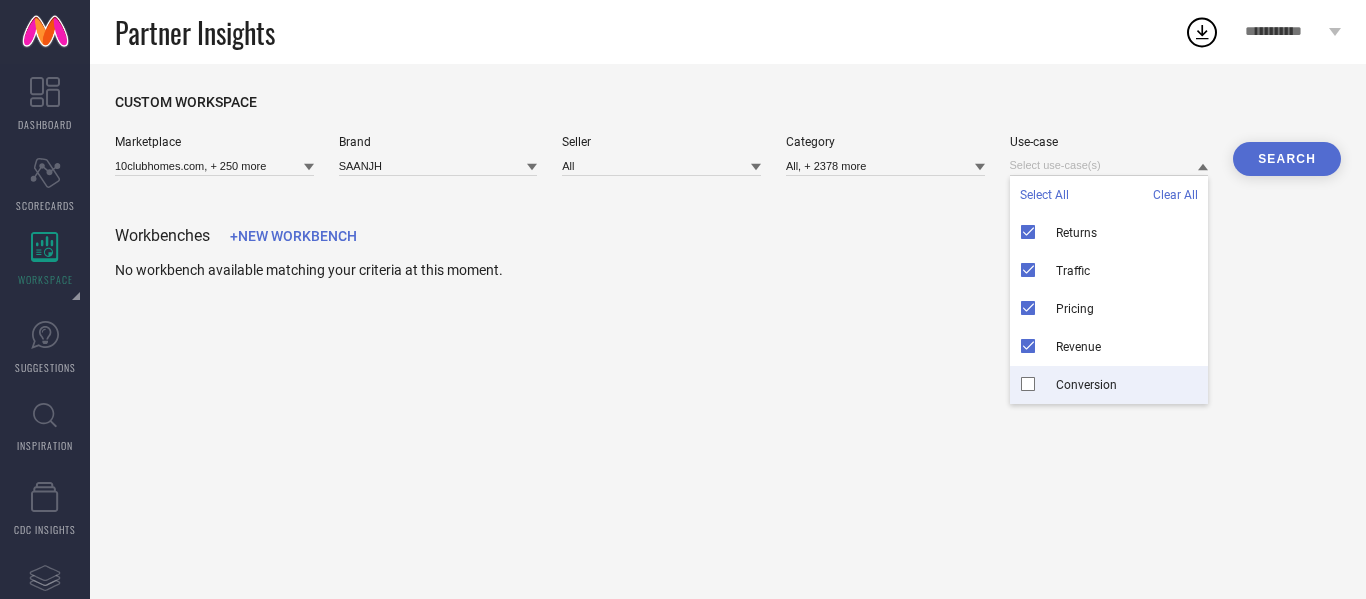 click on "Conversion" at bounding box center [1109, 385] 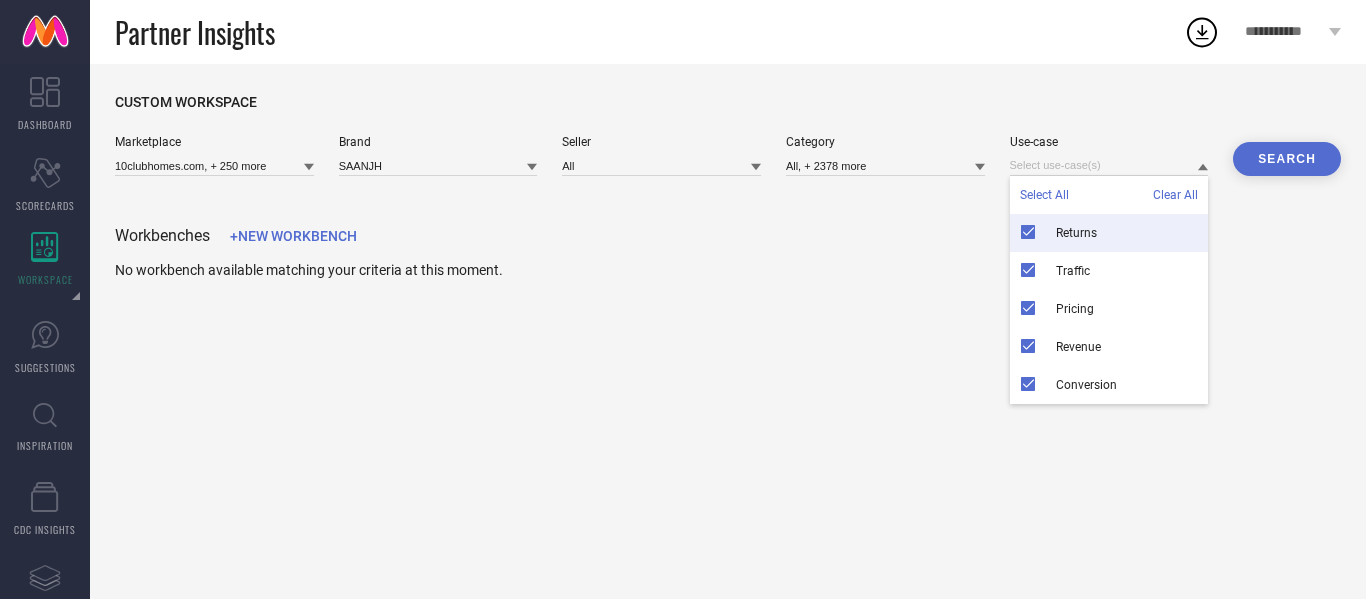 click on "Search" at bounding box center (1287, 159) 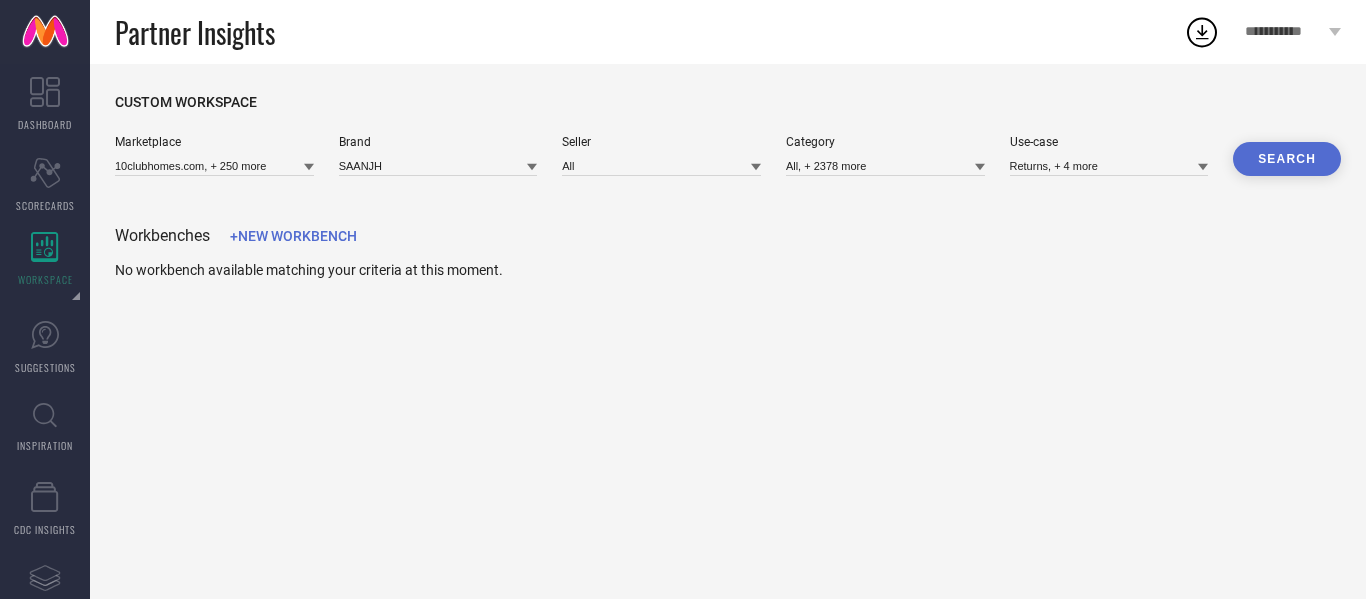 click on "Use-case Returns, + 4 more" at bounding box center [1109, 155] 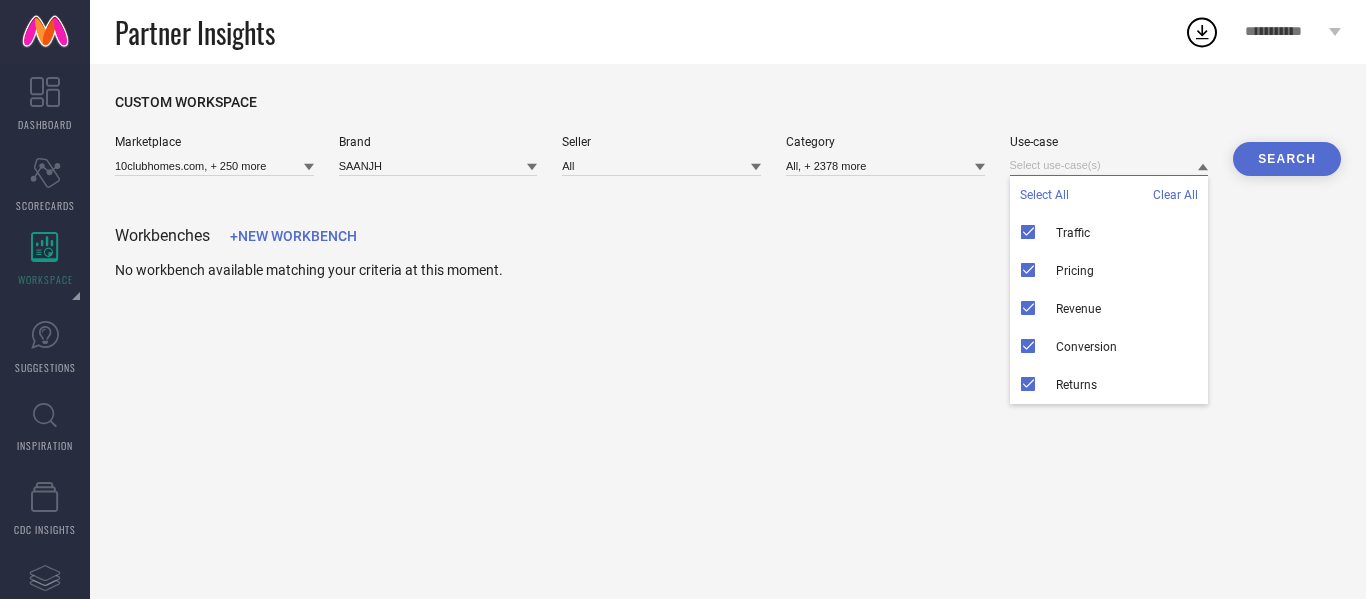 click at bounding box center (1109, 165) 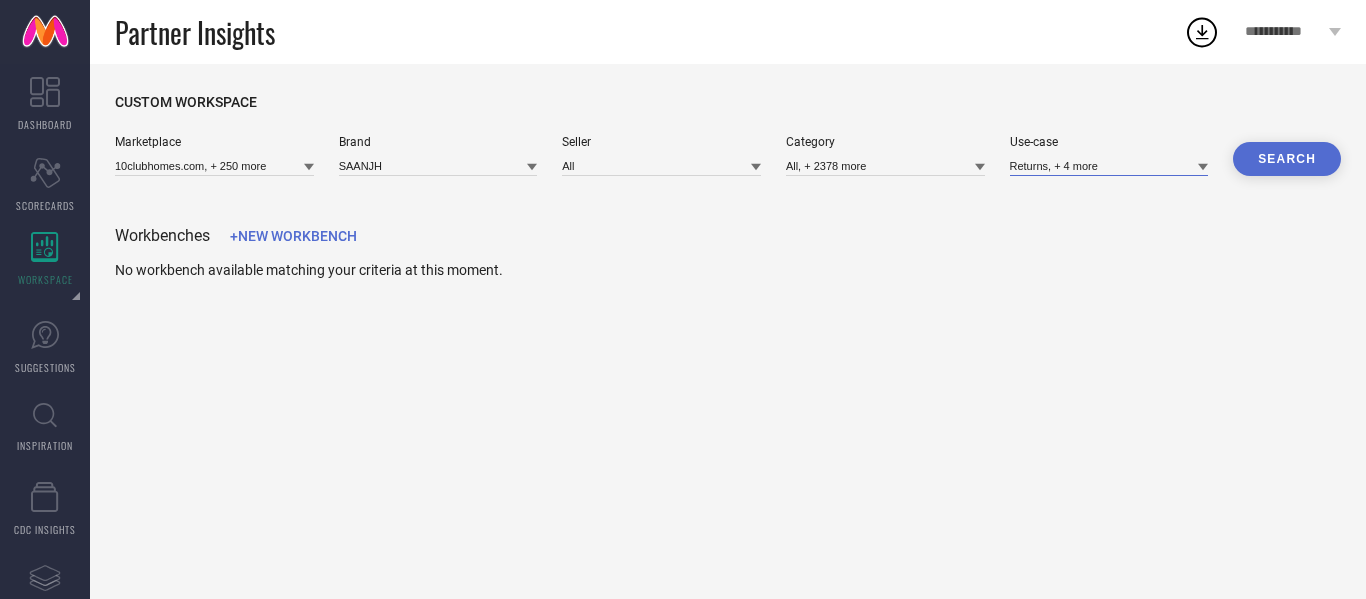 click at bounding box center (1109, 165) 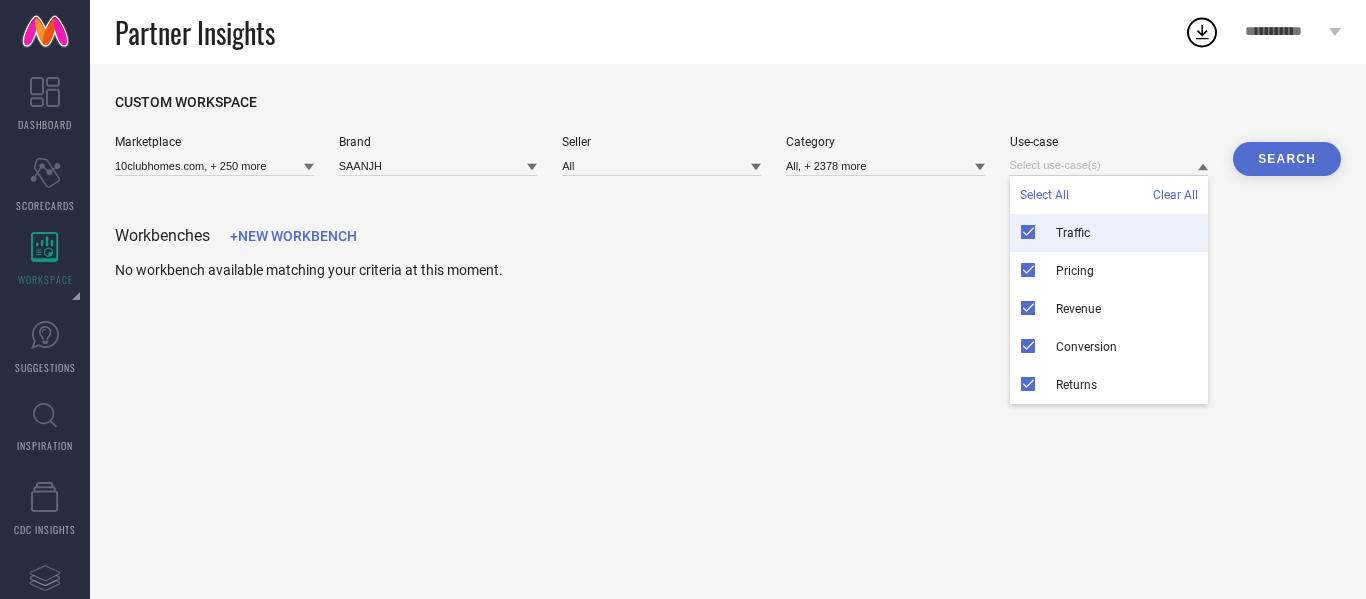 click on "Traffic" at bounding box center (1109, 233) 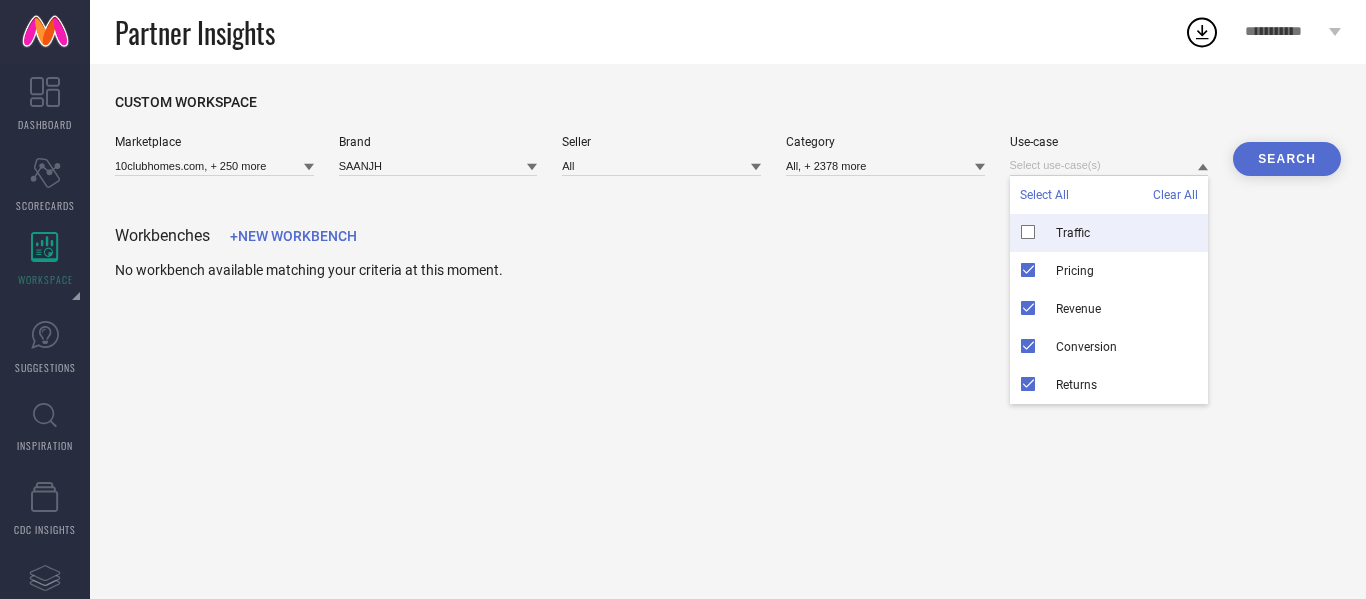 click on "Clear All" at bounding box center (1175, 195) 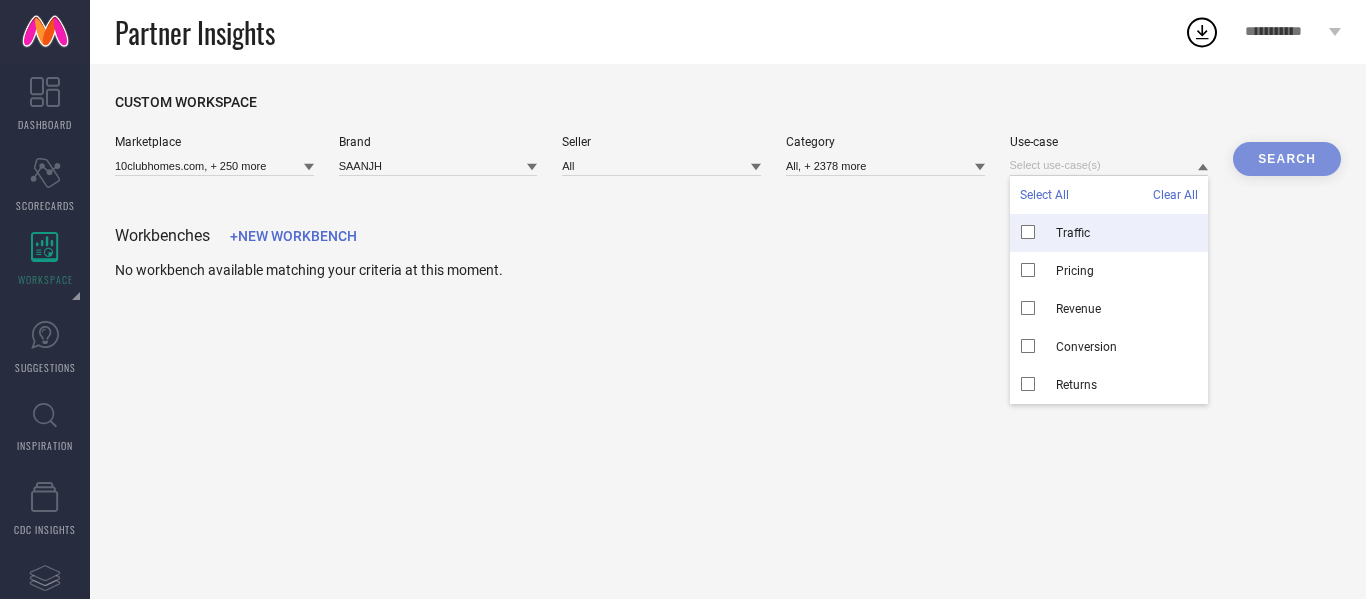 click on "Traffic" at bounding box center (1109, 233) 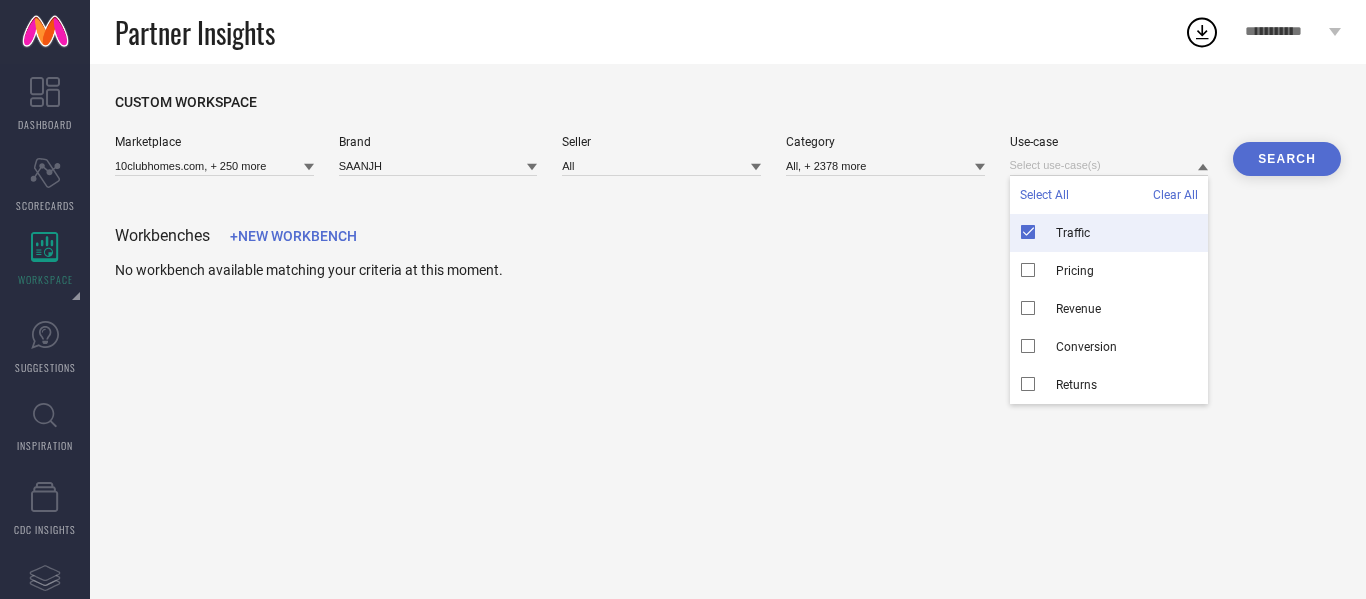 click on "Search" at bounding box center [1287, 159] 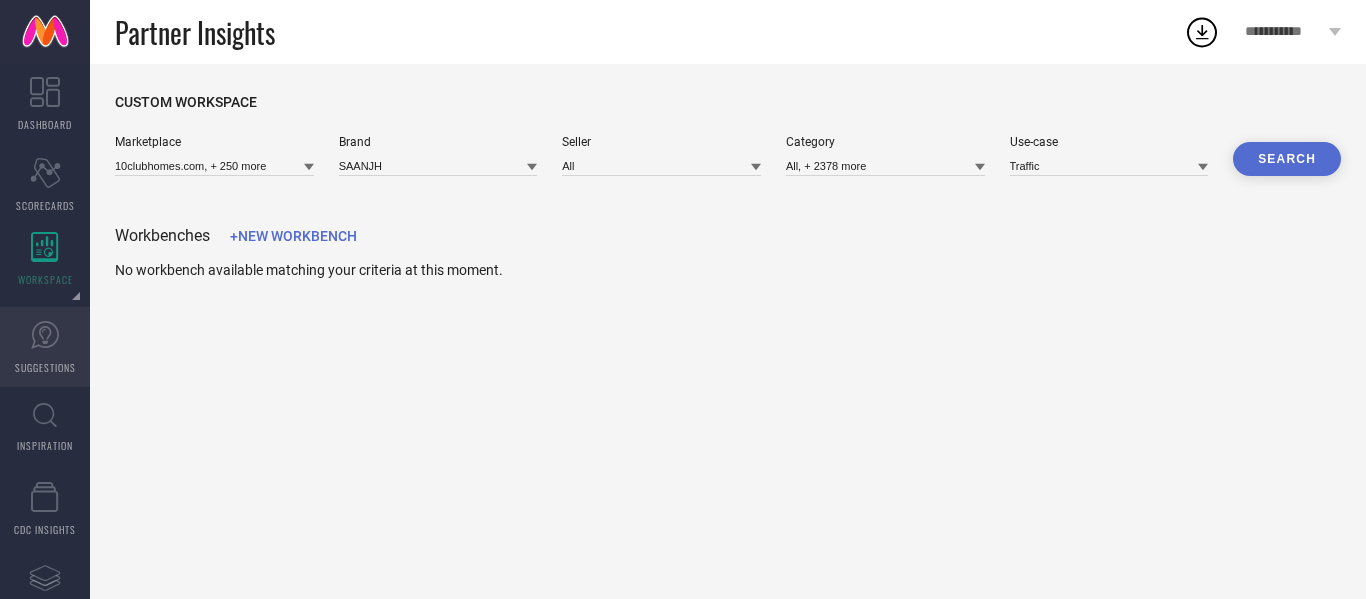 click on "SUGGESTIONS" at bounding box center (45, 347) 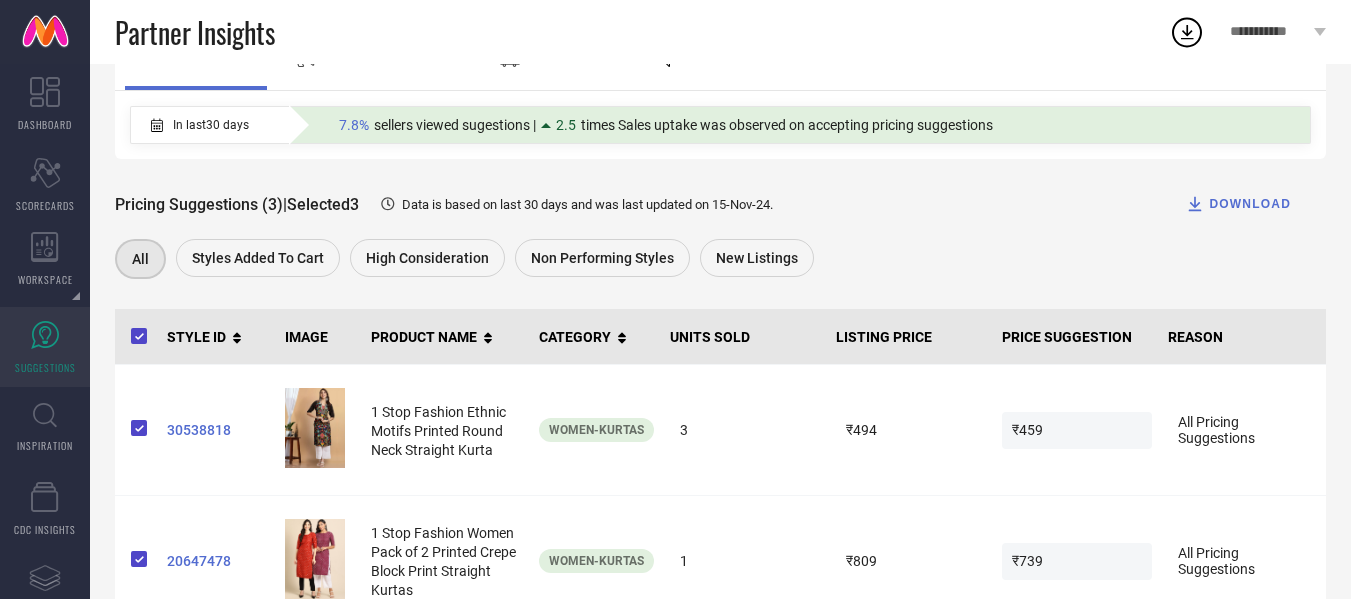 scroll, scrollTop: 173, scrollLeft: 0, axis: vertical 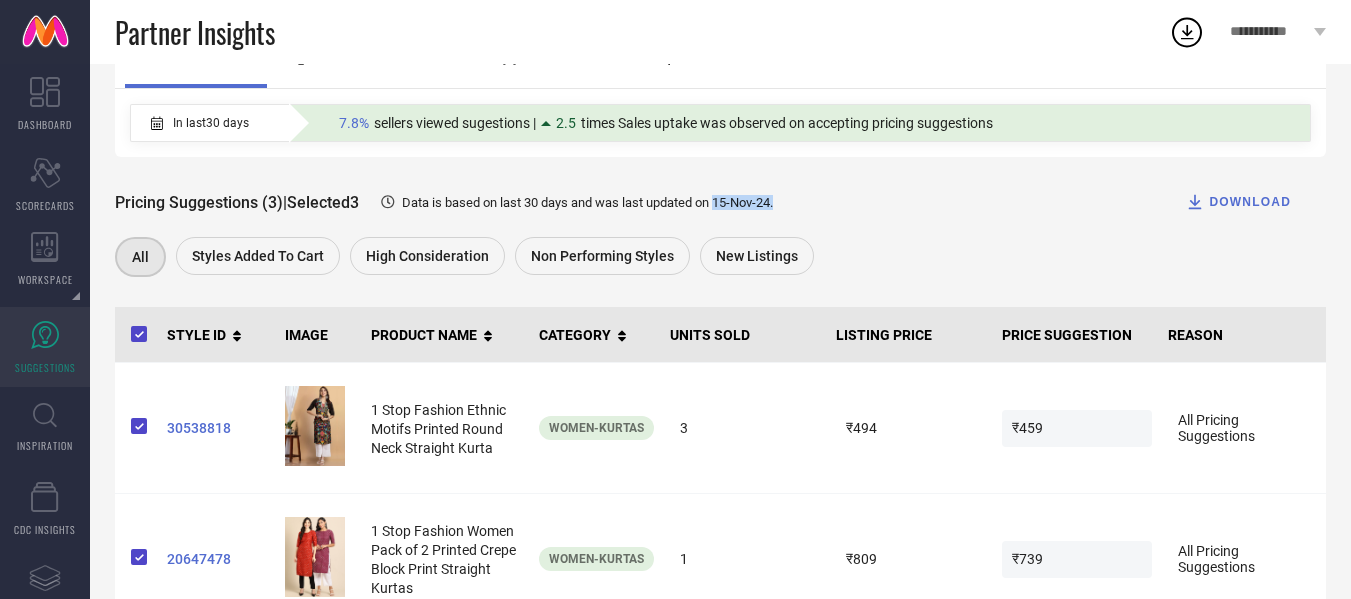 drag, startPoint x: 729, startPoint y: 197, endPoint x: 818, endPoint y: 214, distance: 90.60905 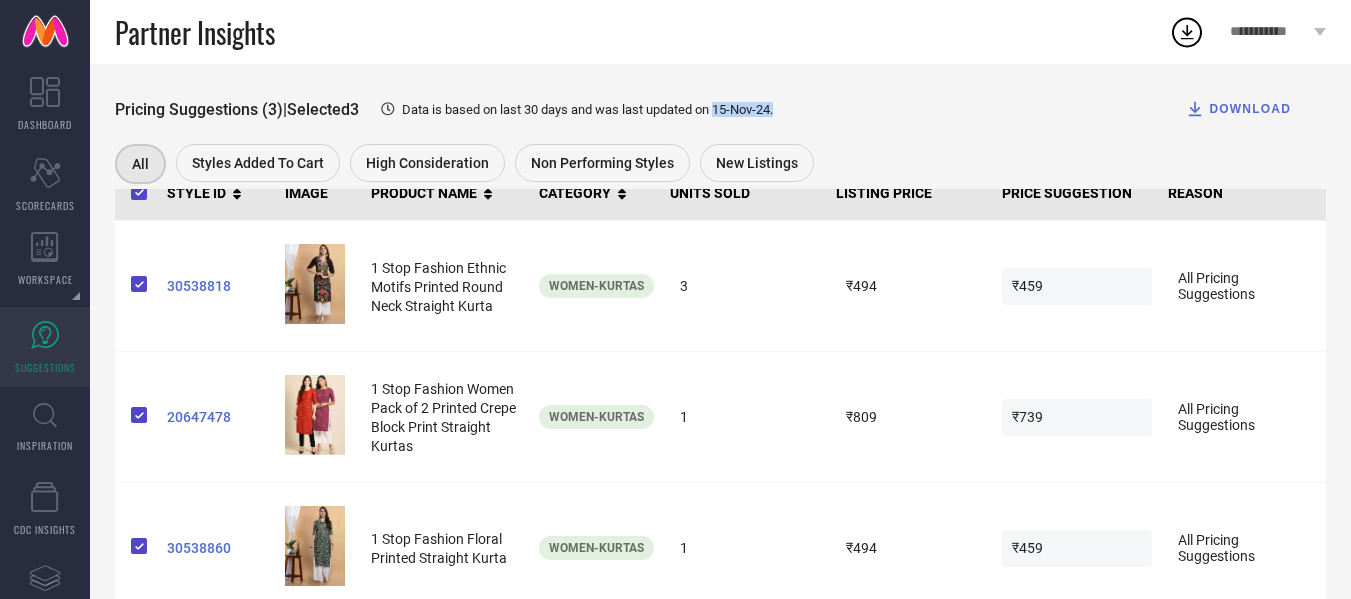 scroll, scrollTop: 314, scrollLeft: 0, axis: vertical 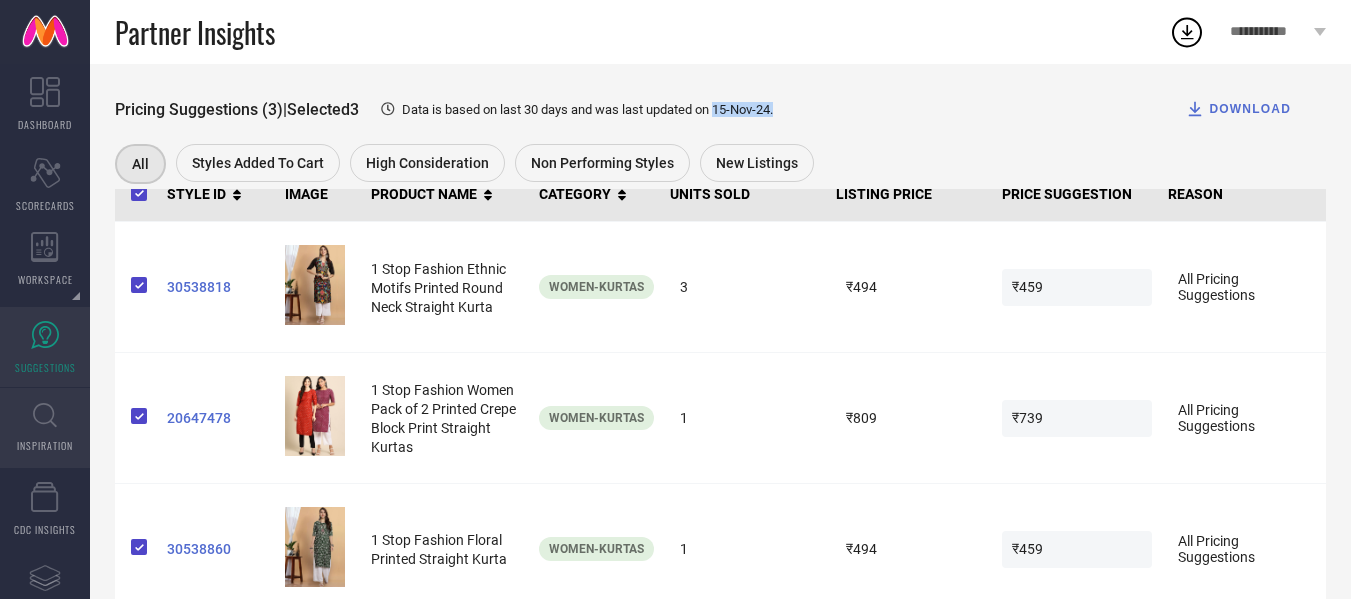 click on "INSPIRATION" at bounding box center [45, 445] 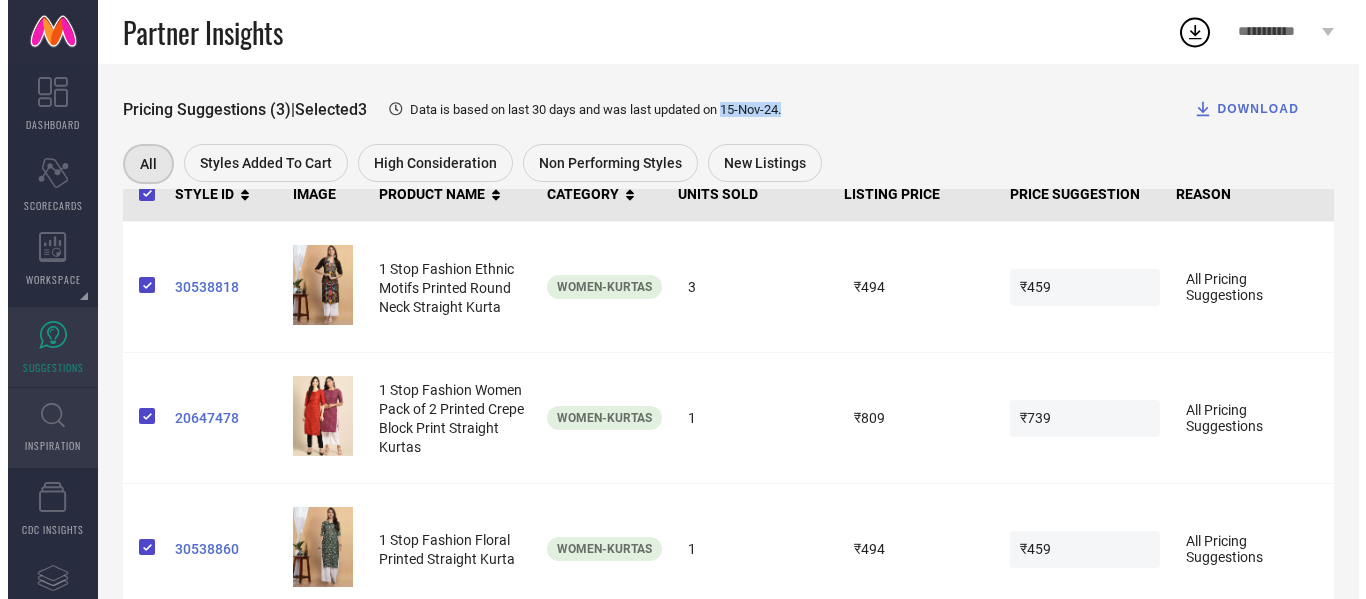 scroll, scrollTop: 0, scrollLeft: 0, axis: both 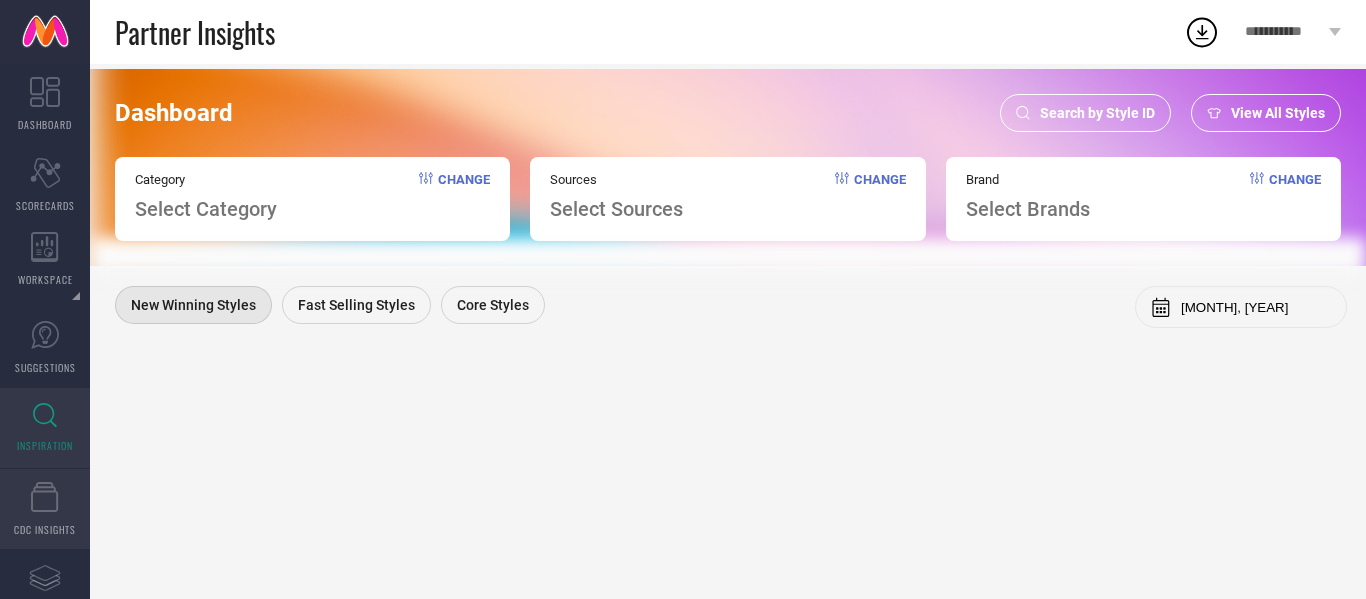 click on "CDC INSIGHTS" at bounding box center [45, 509] 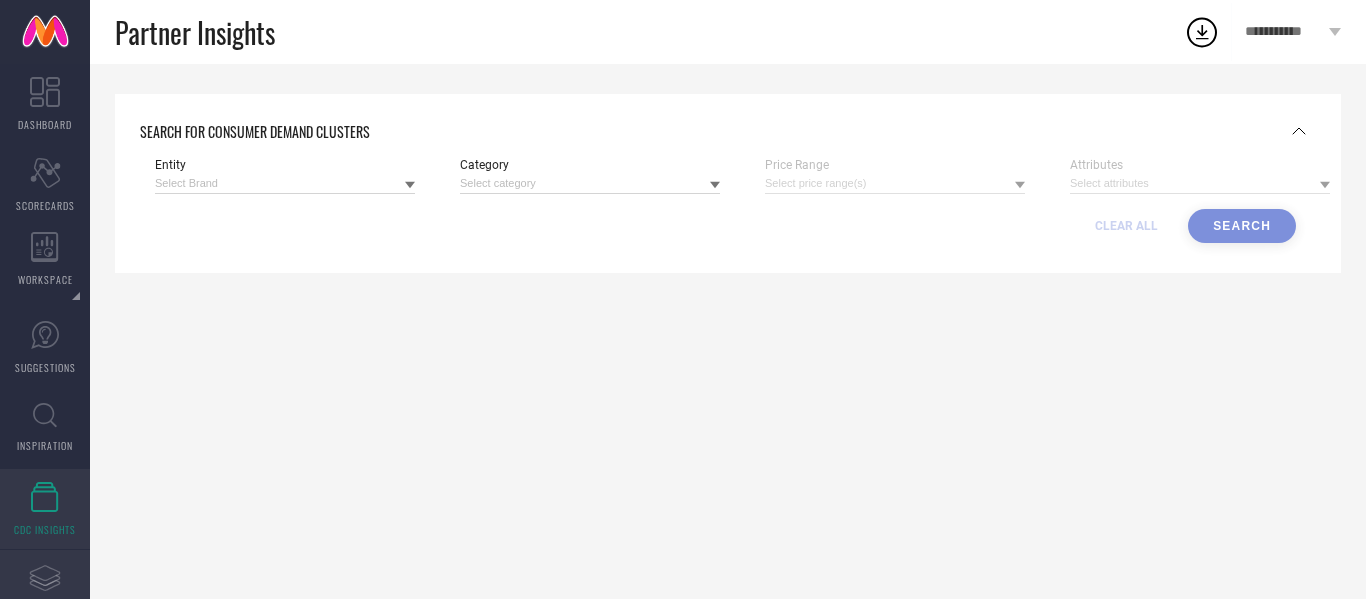 click on "Assortments Created with Sketch. COLLECTIONS" at bounding box center [45, 590] 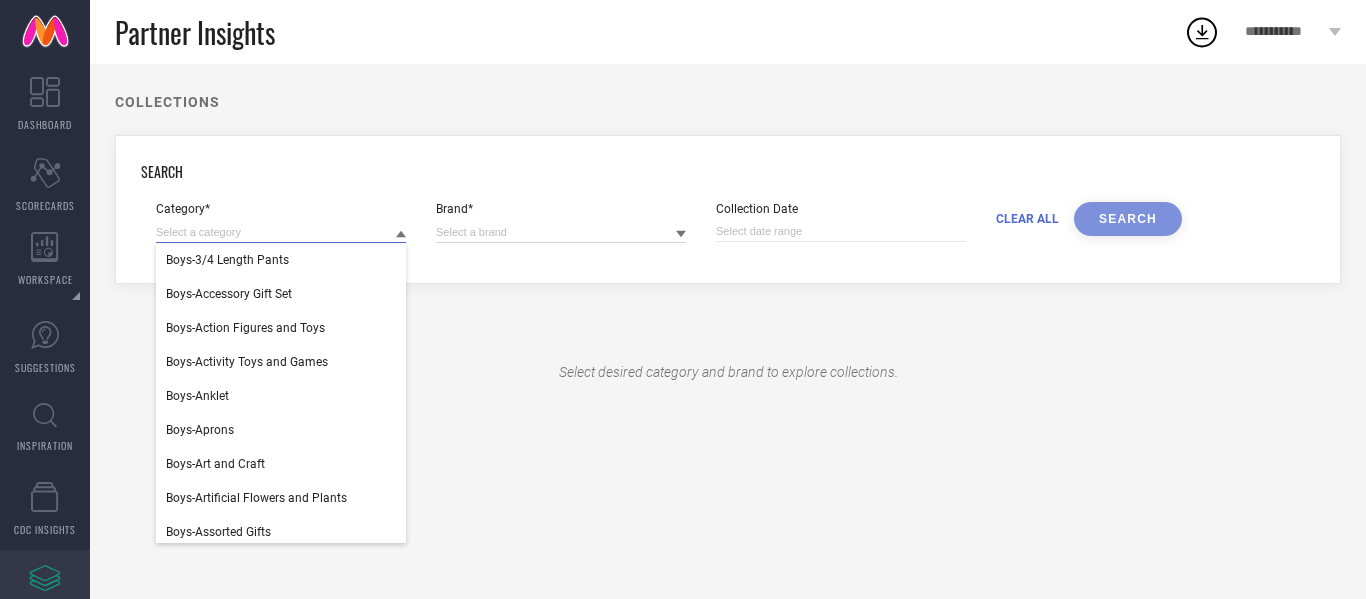 click at bounding box center (281, 232) 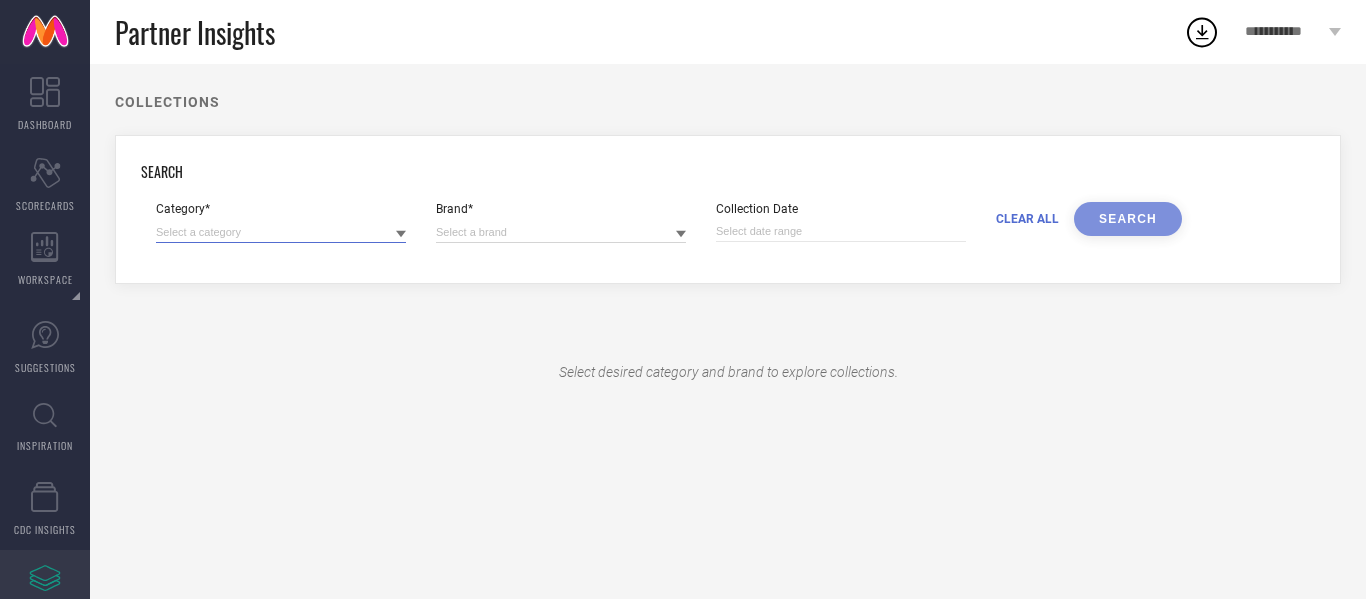 click at bounding box center (281, 232) 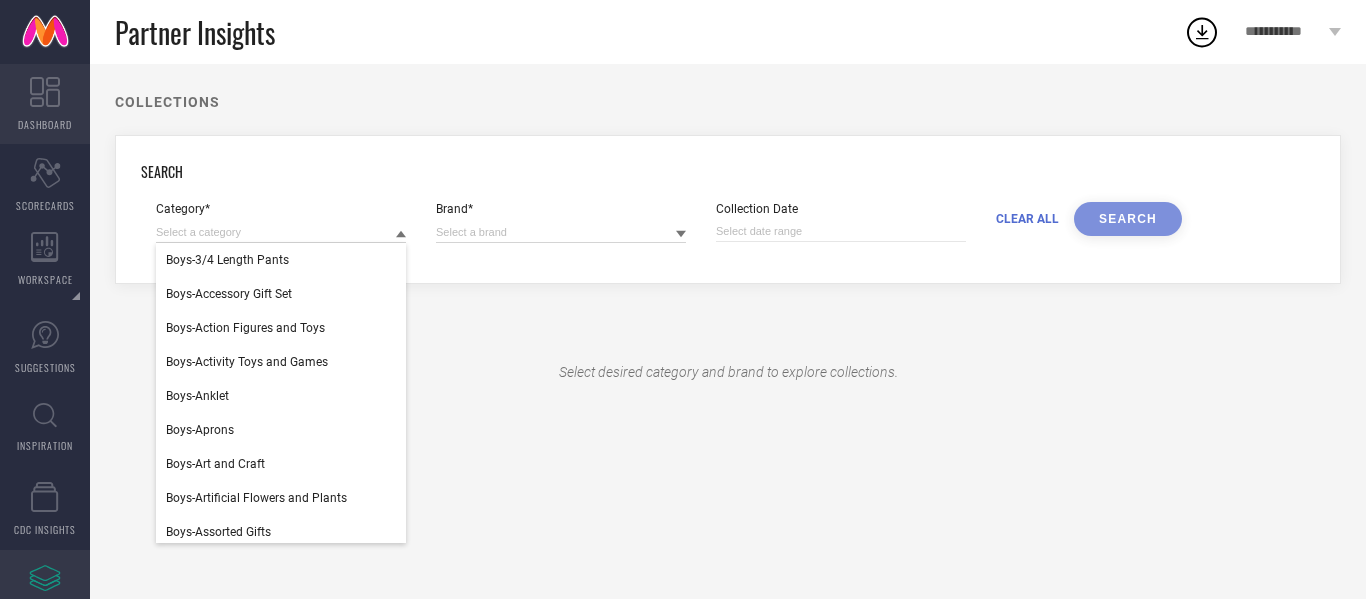 click 